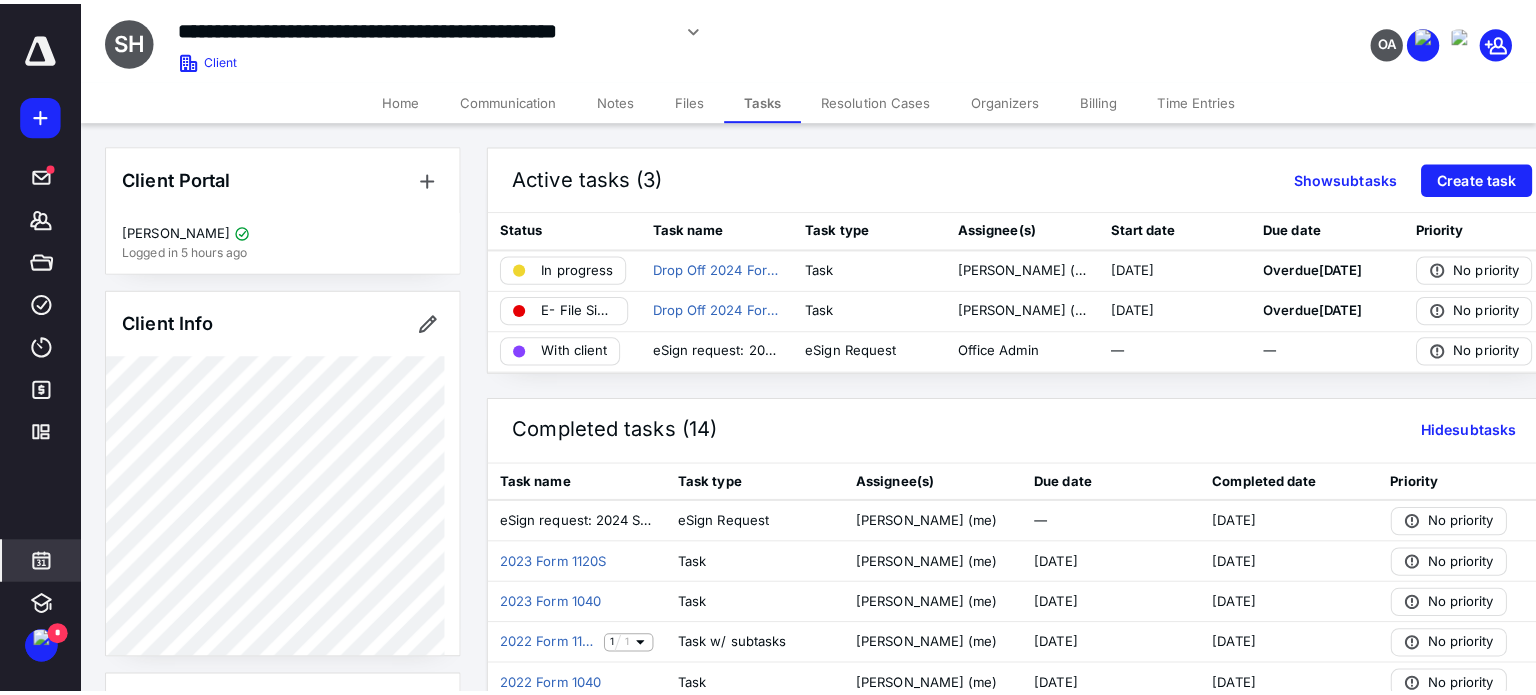 scroll, scrollTop: 0, scrollLeft: 0, axis: both 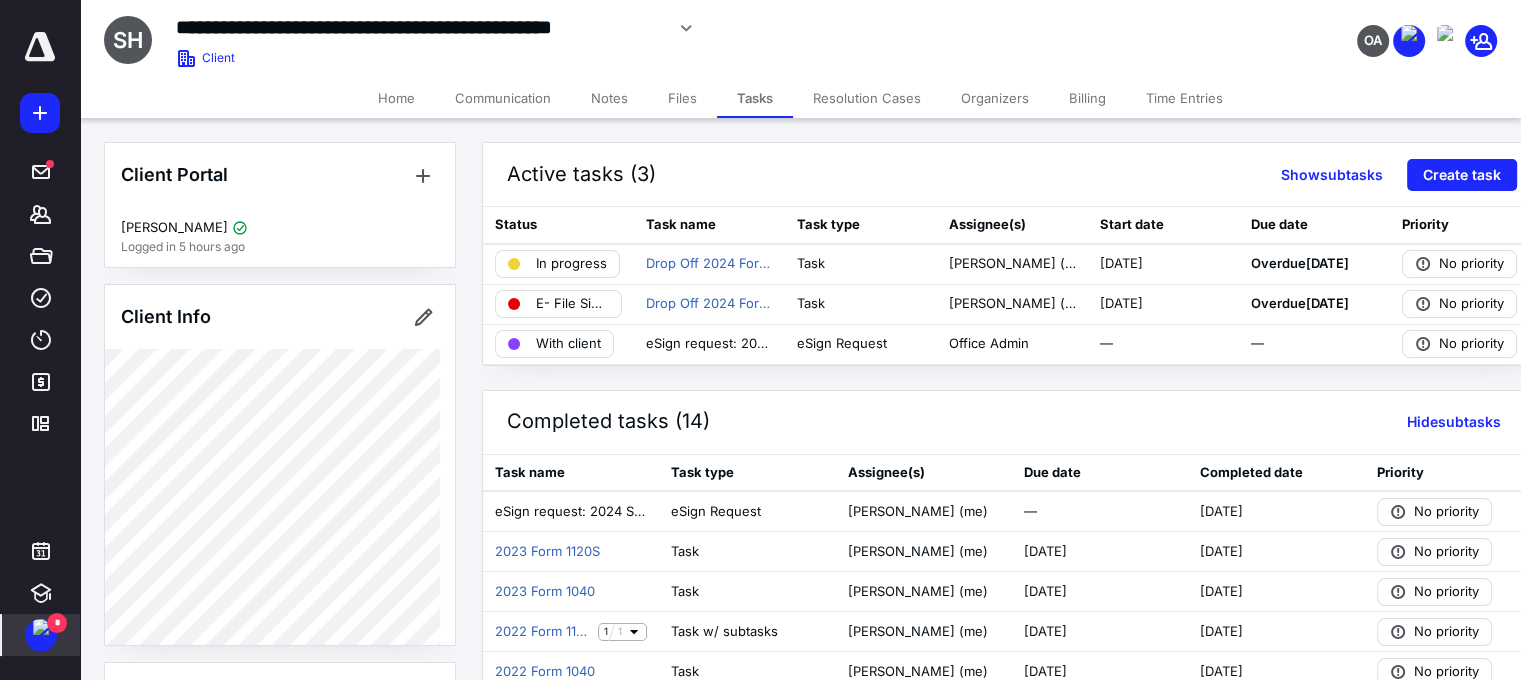 click at bounding box center (41, 627) 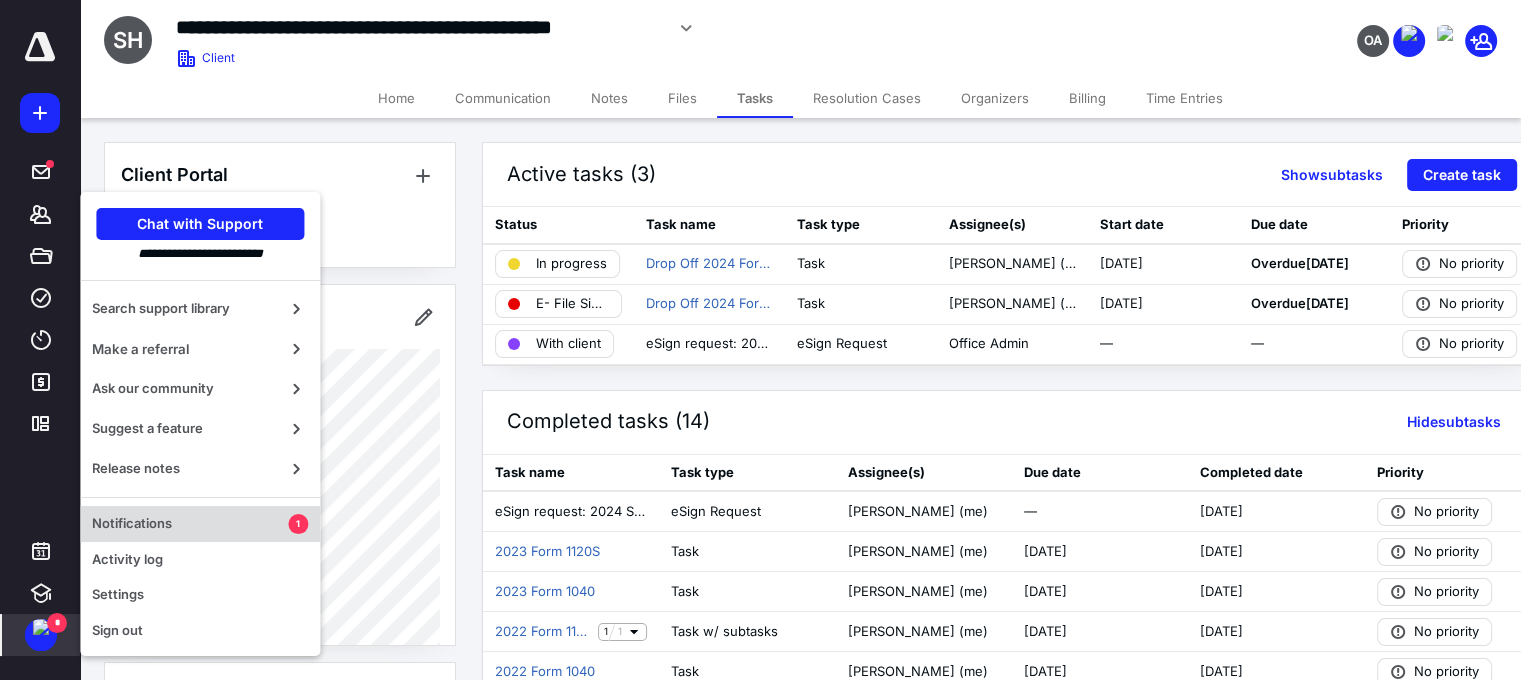 click on "Notifications 1" at bounding box center [200, 524] 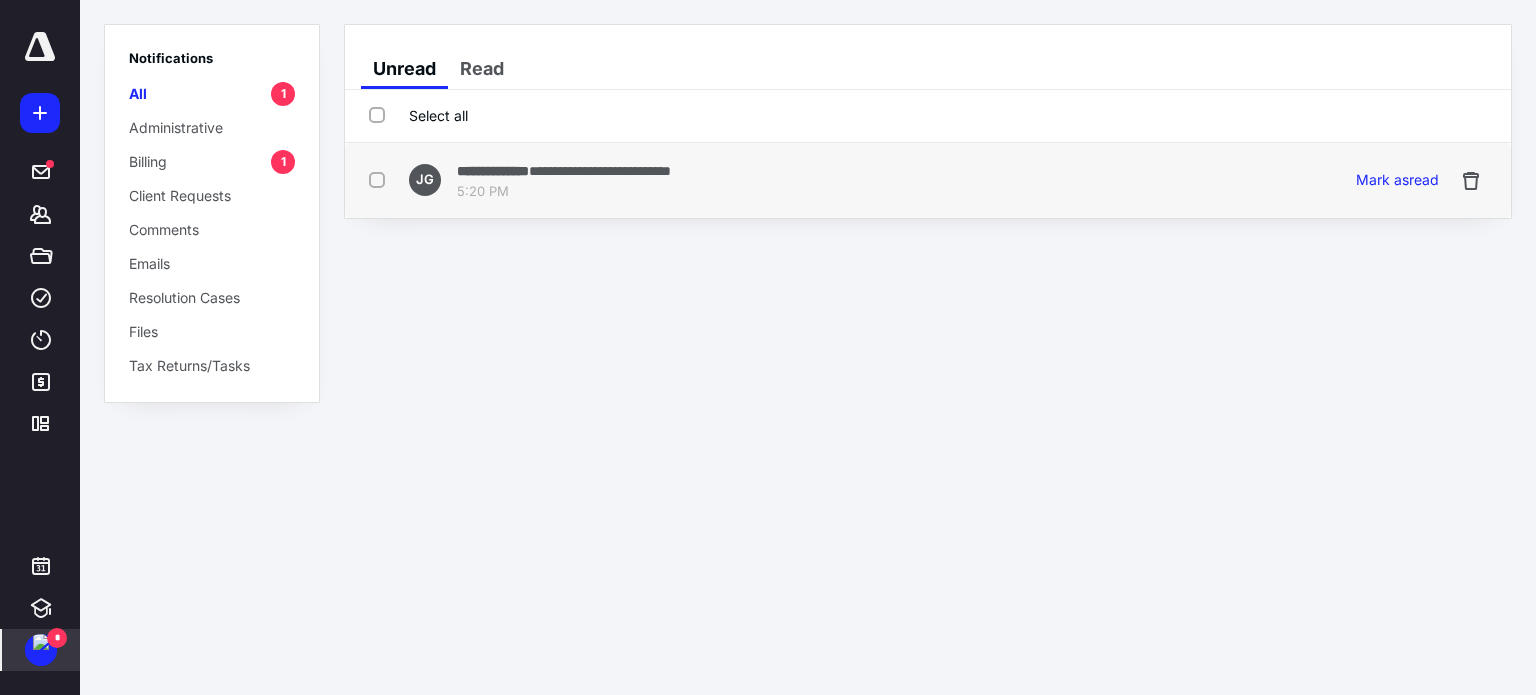 click on "**********" at bounding box center (816, 180) 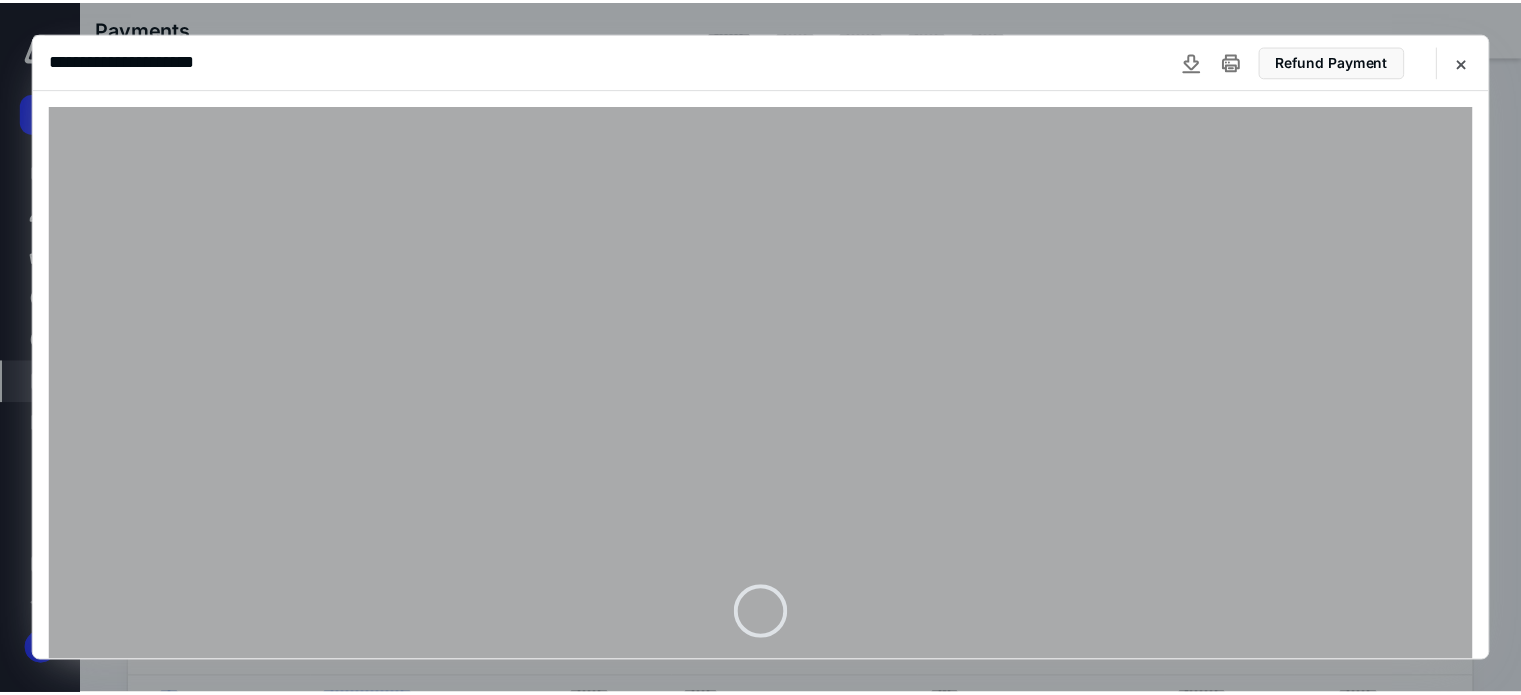 scroll, scrollTop: 0, scrollLeft: 0, axis: both 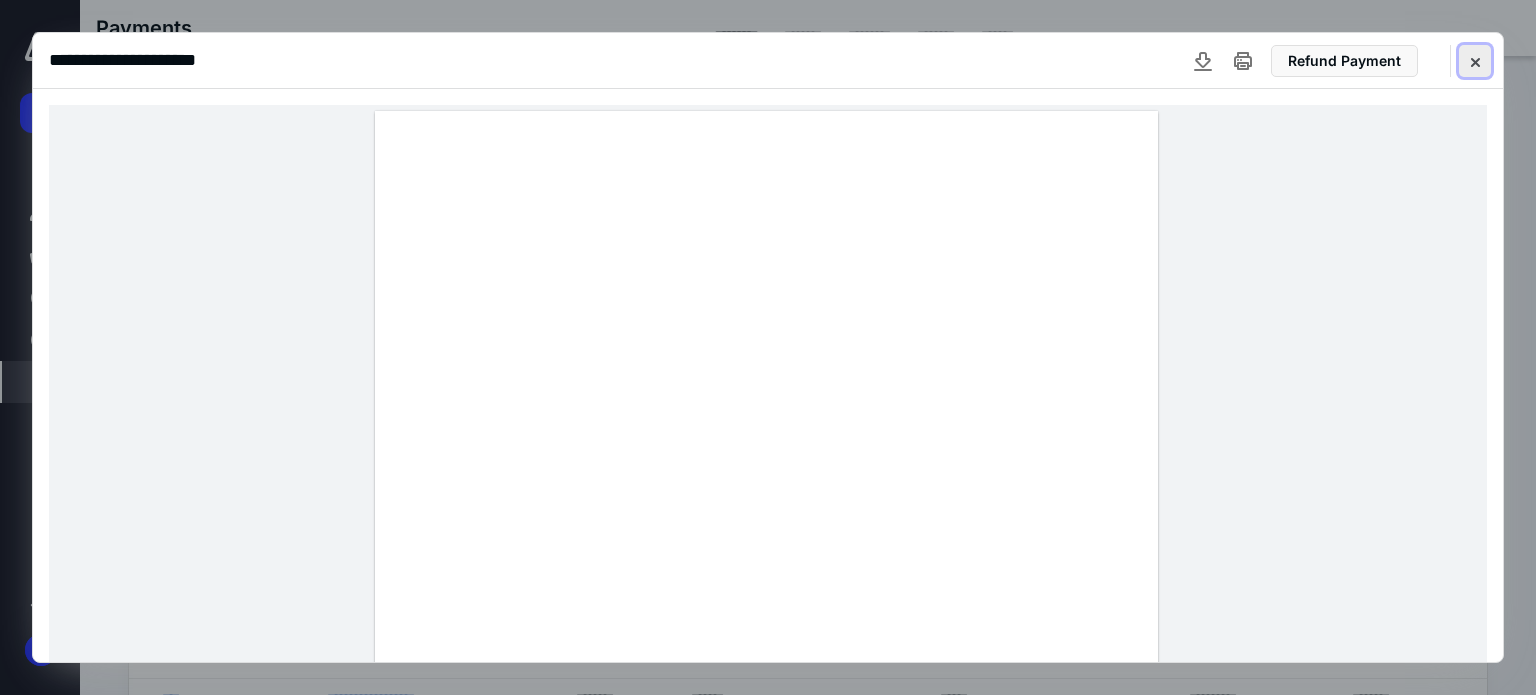 click at bounding box center [1475, 61] 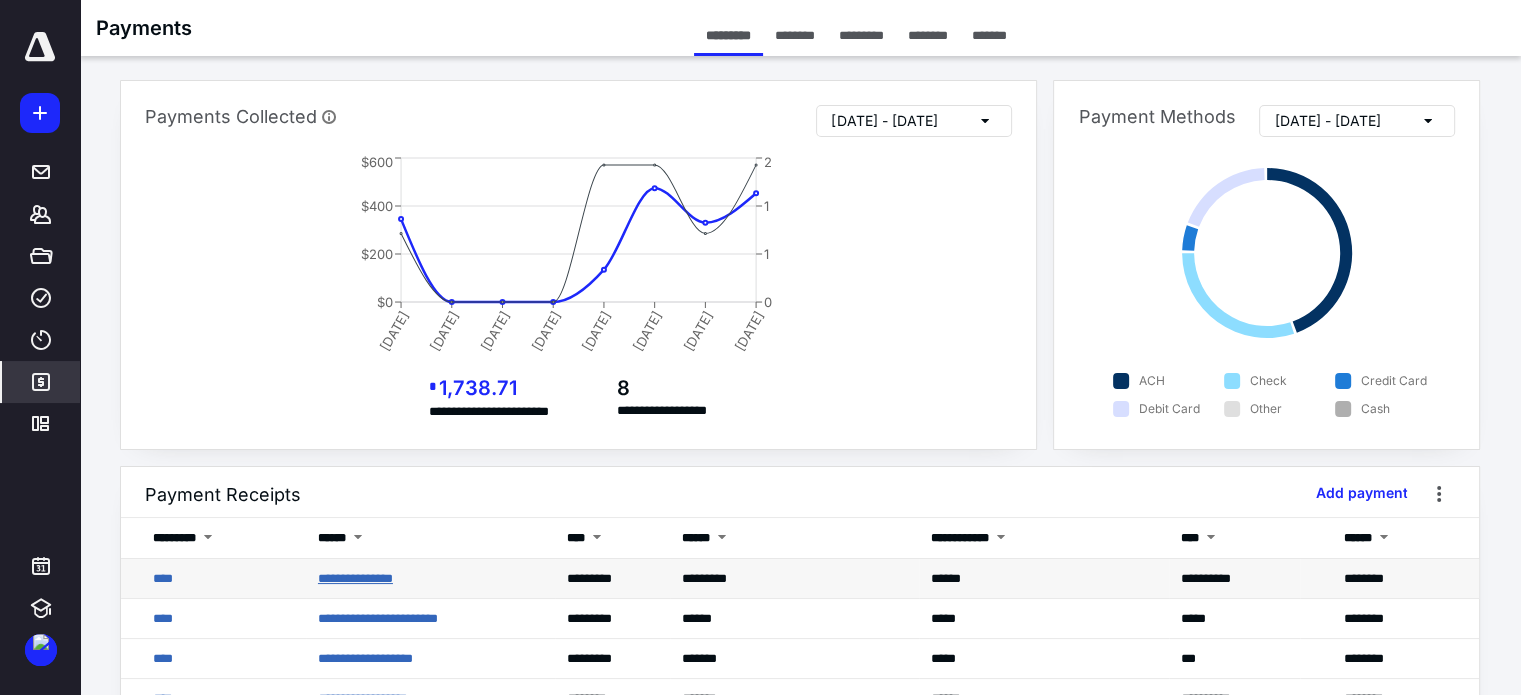 click on "**********" at bounding box center (355, 578) 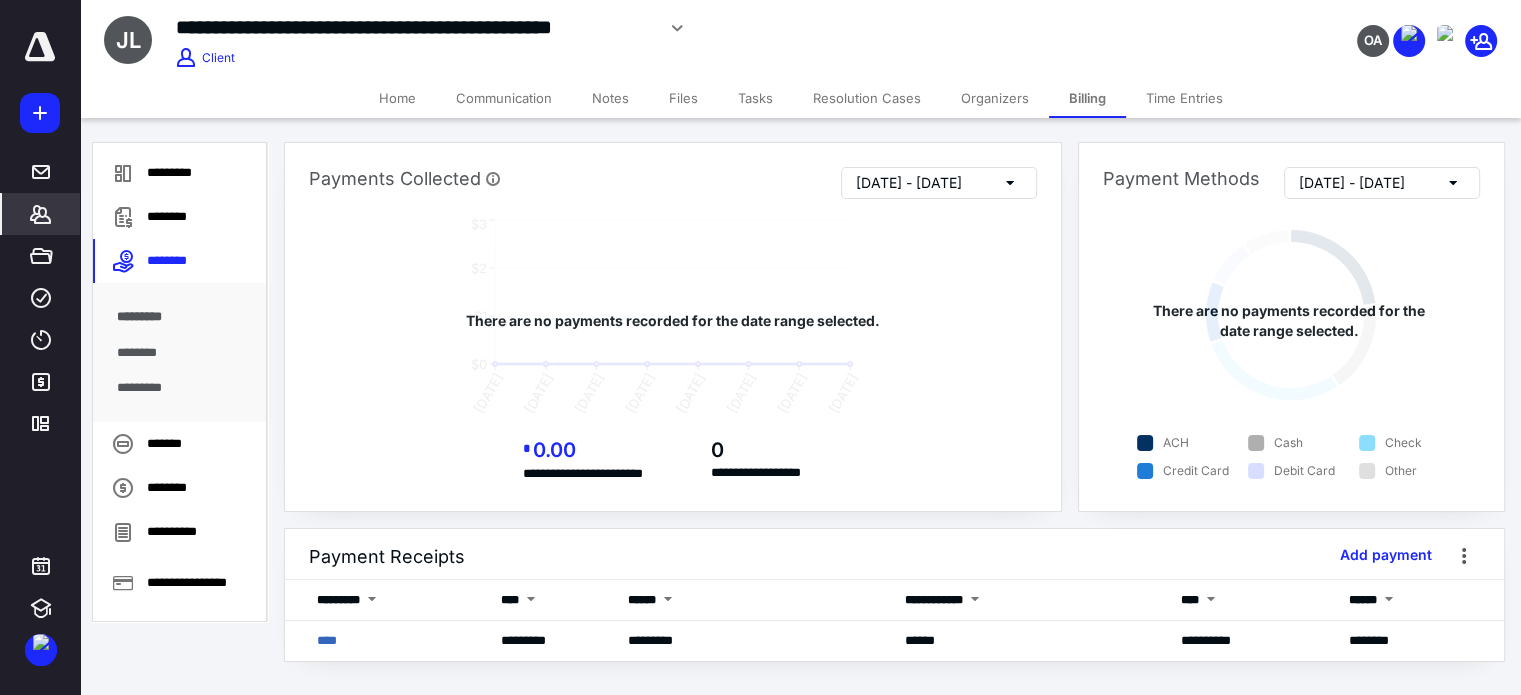 scroll, scrollTop: 9, scrollLeft: 0, axis: vertical 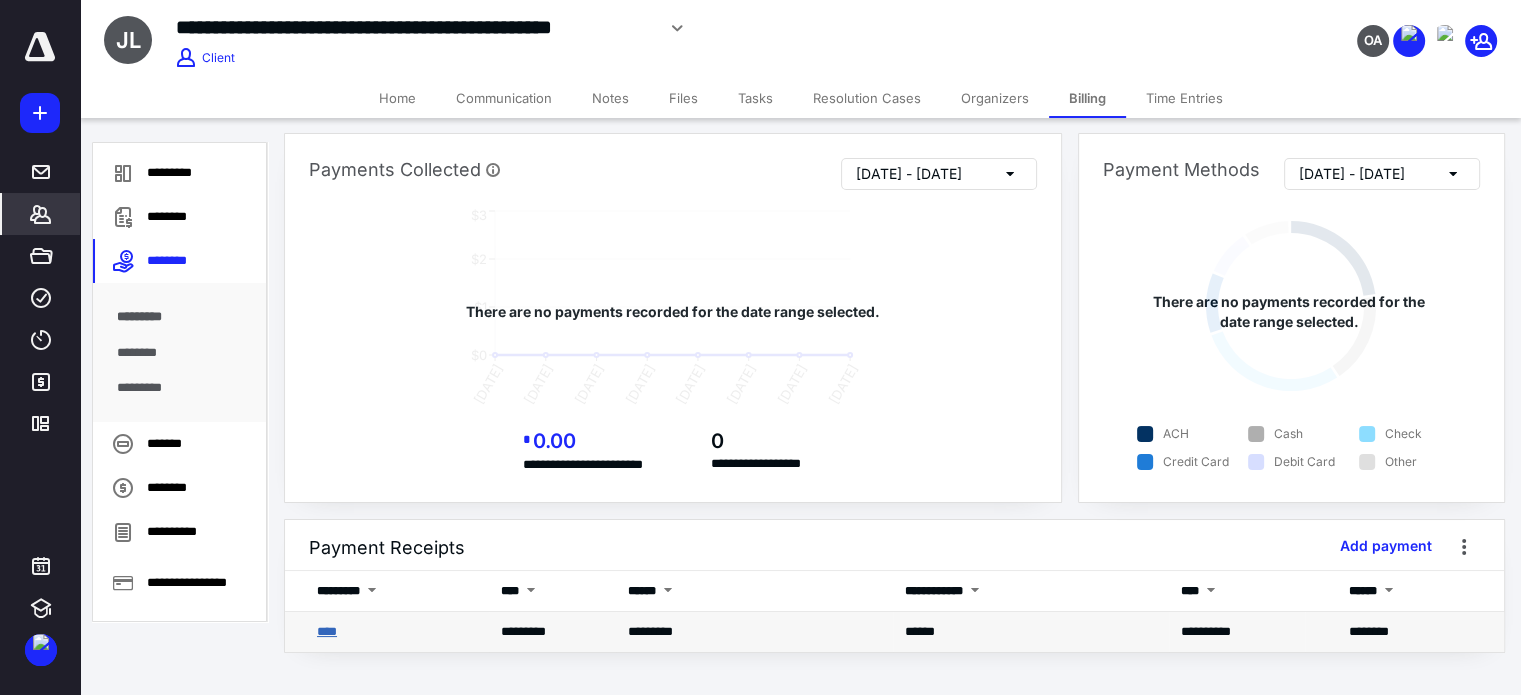 click on "****" at bounding box center [327, 631] 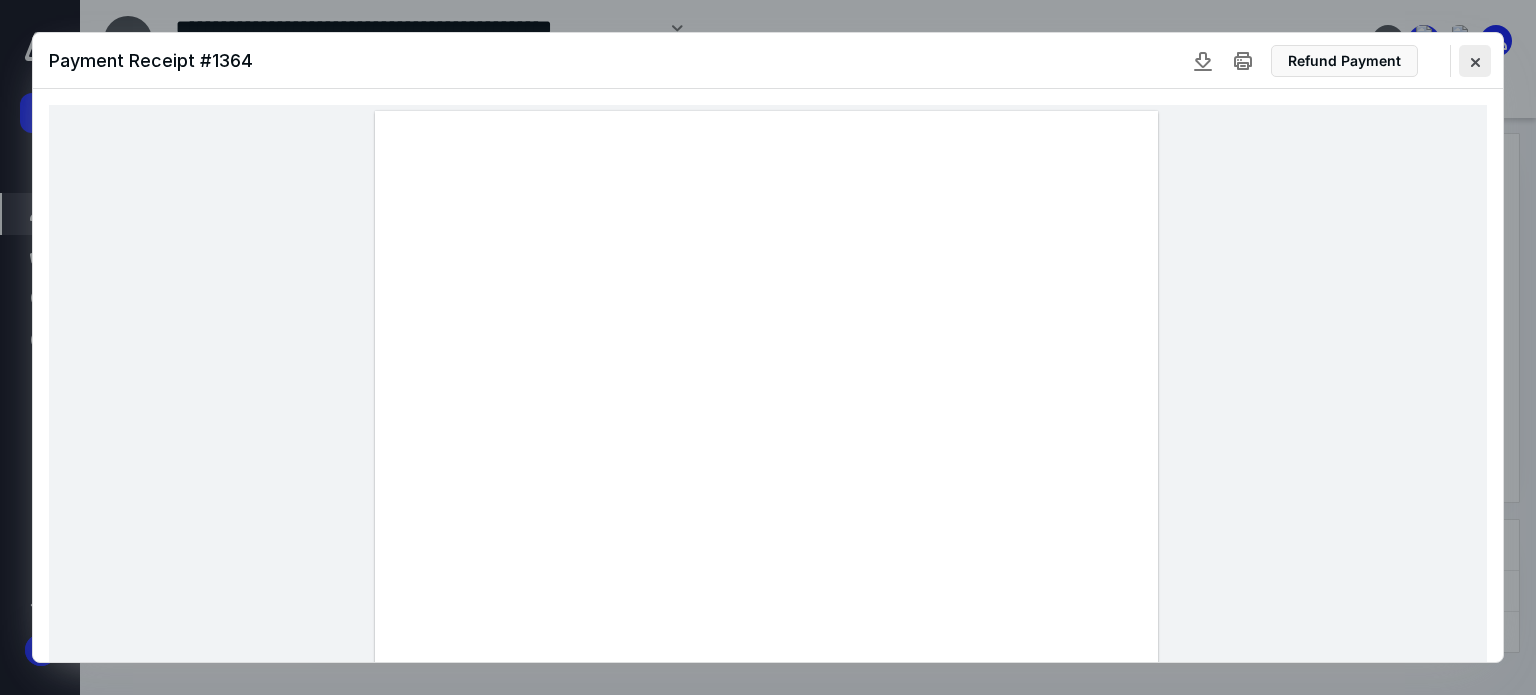 click at bounding box center (1475, 61) 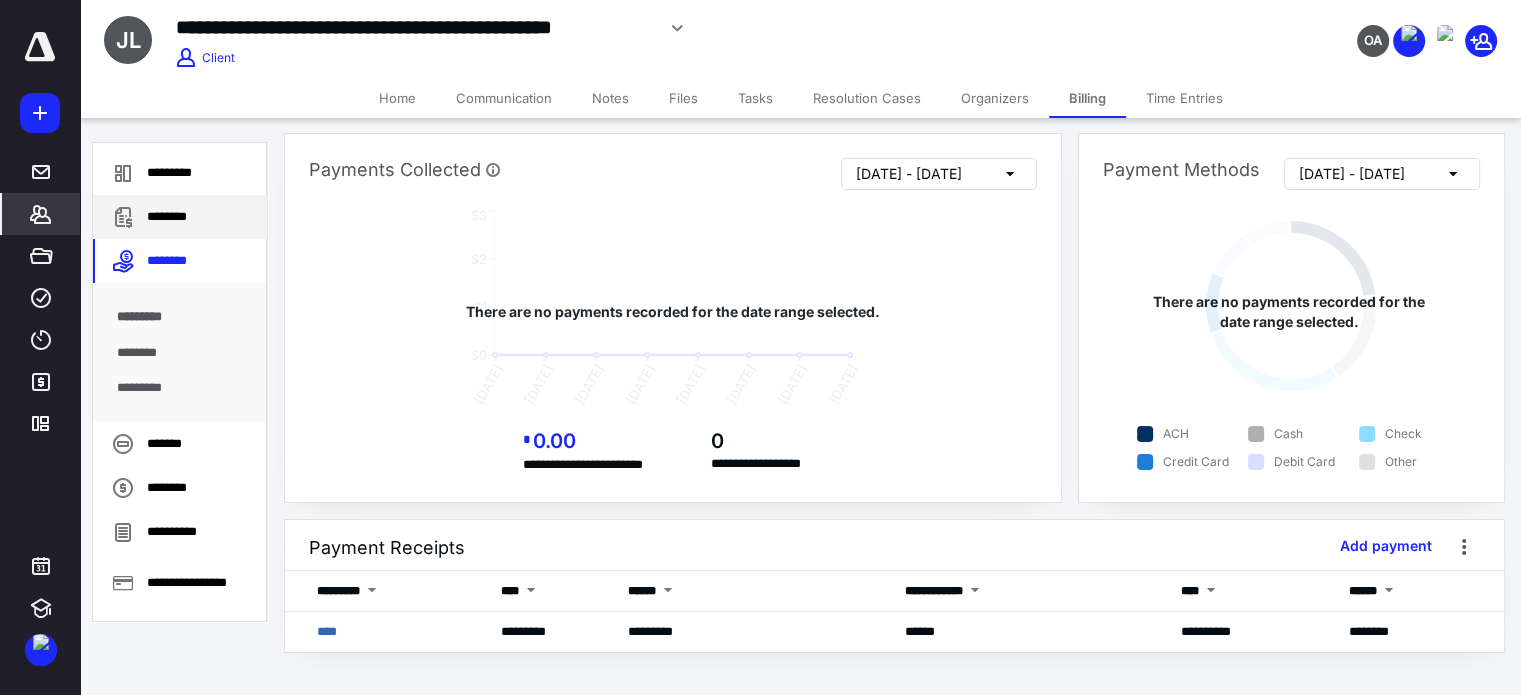 click on "********" at bounding box center [180, 217] 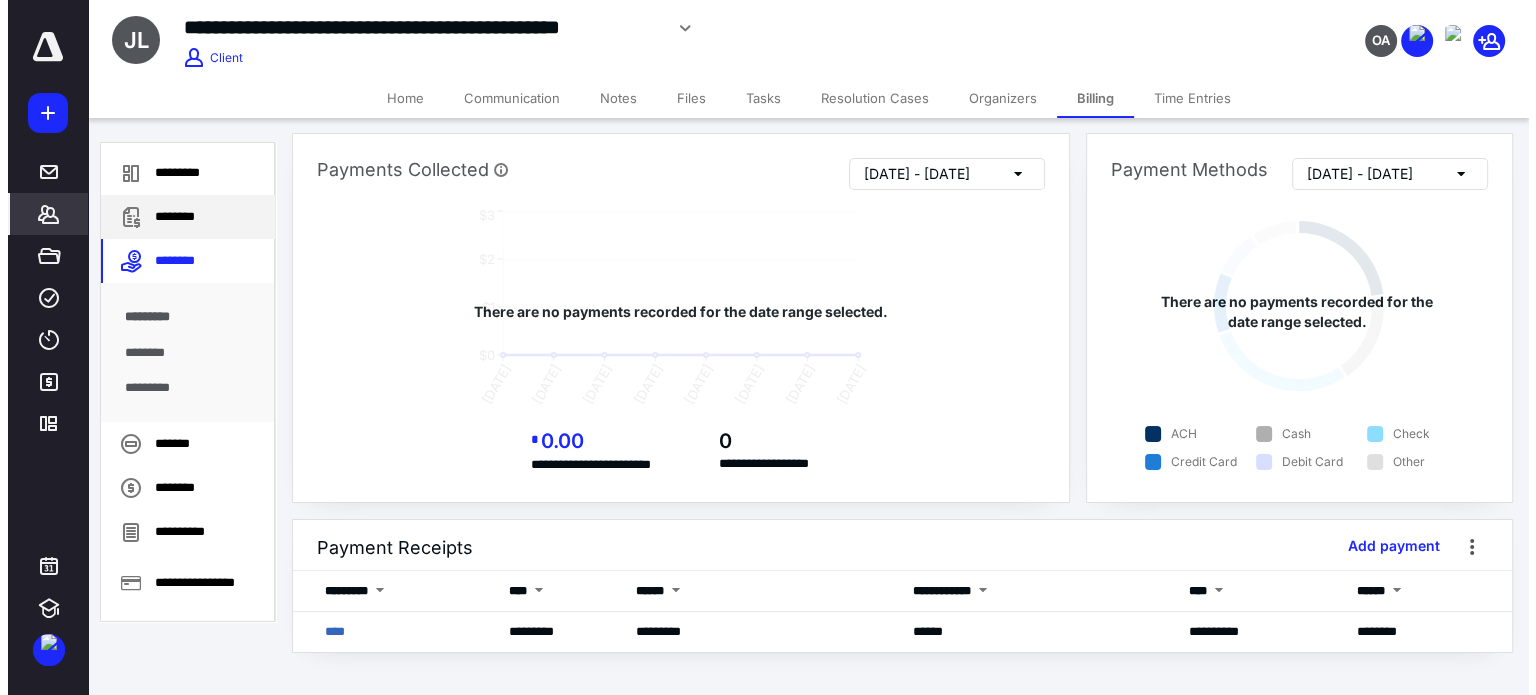 scroll, scrollTop: 0, scrollLeft: 0, axis: both 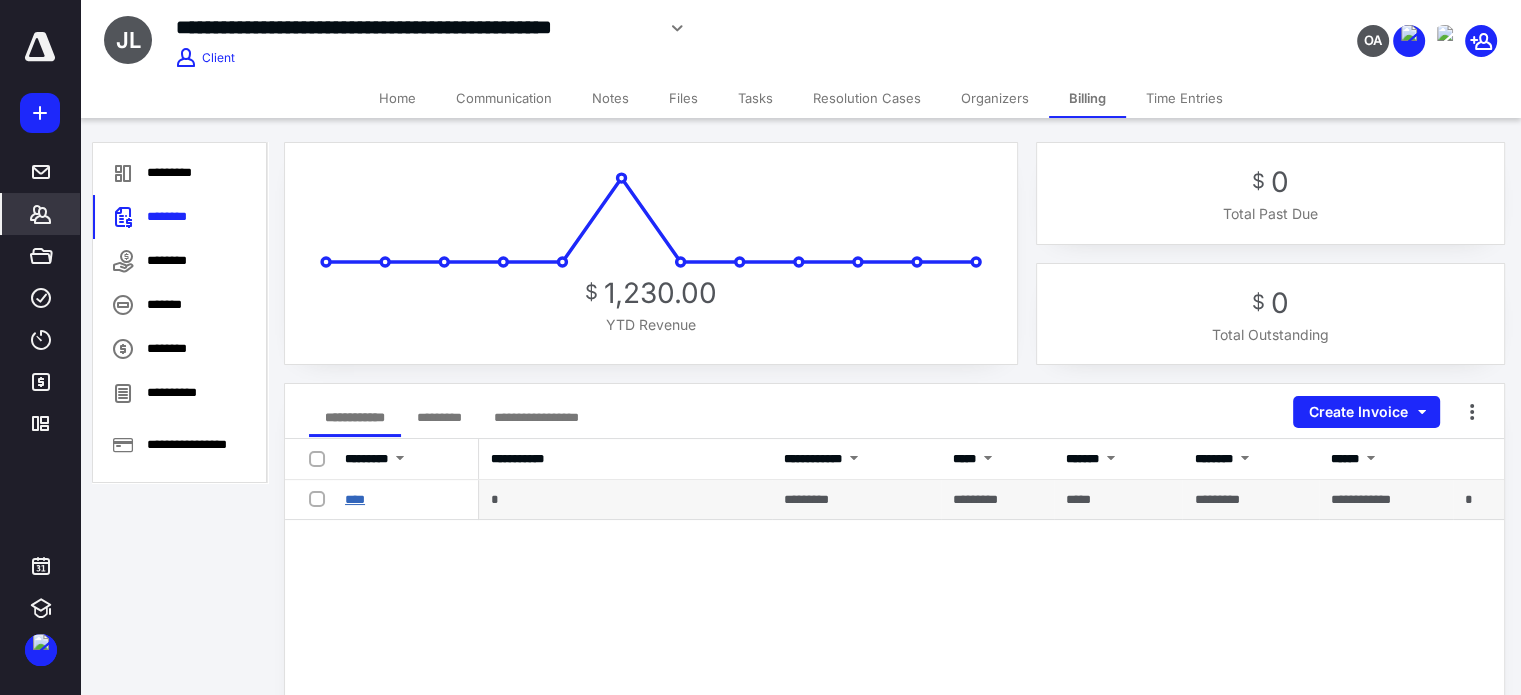 click on "****" at bounding box center [355, 499] 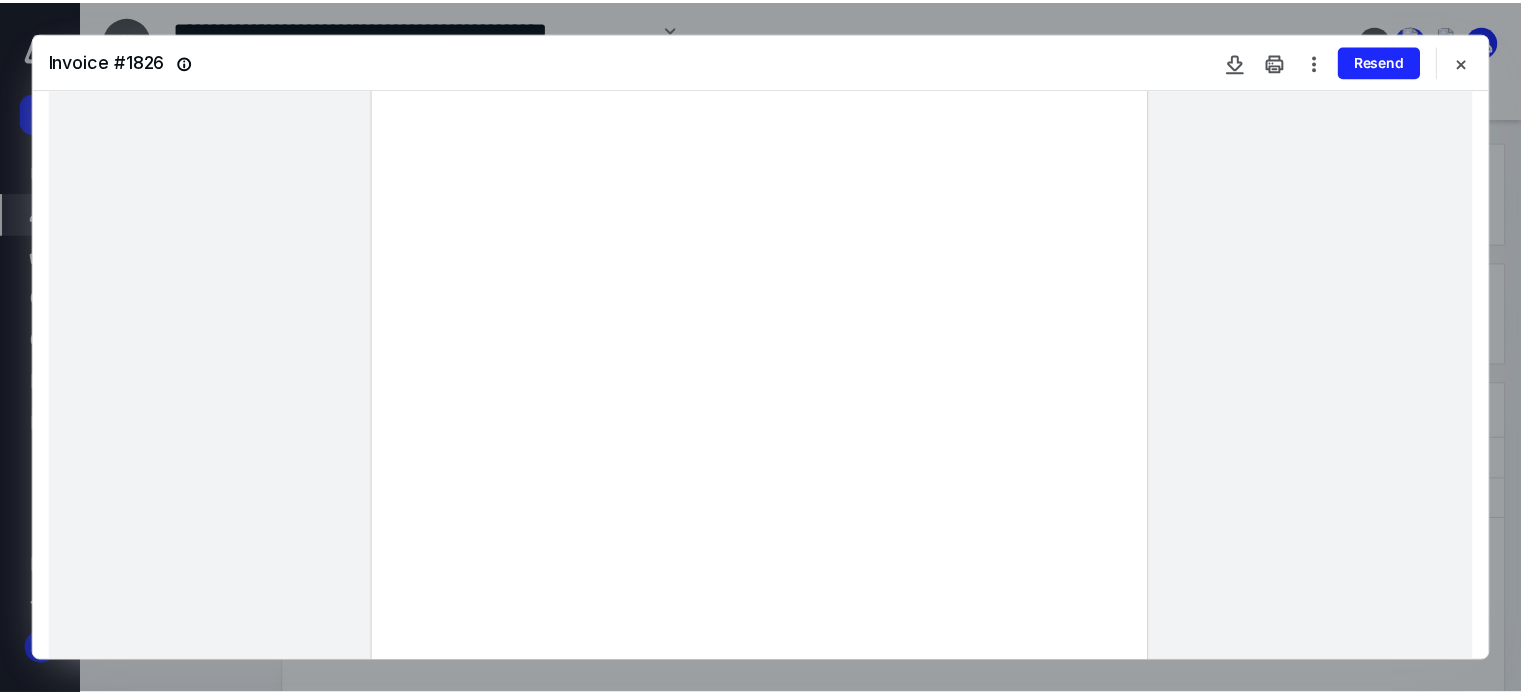 scroll, scrollTop: 143, scrollLeft: 0, axis: vertical 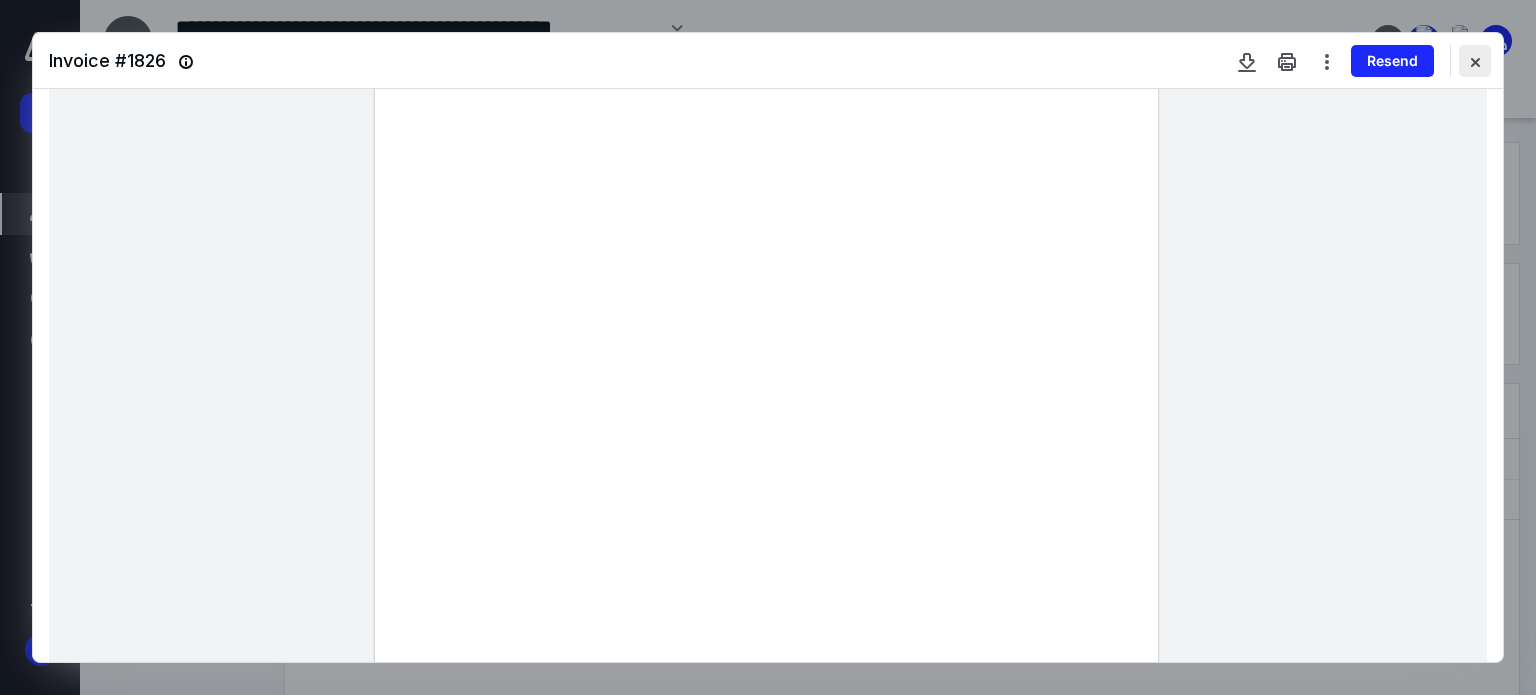 click at bounding box center [1475, 61] 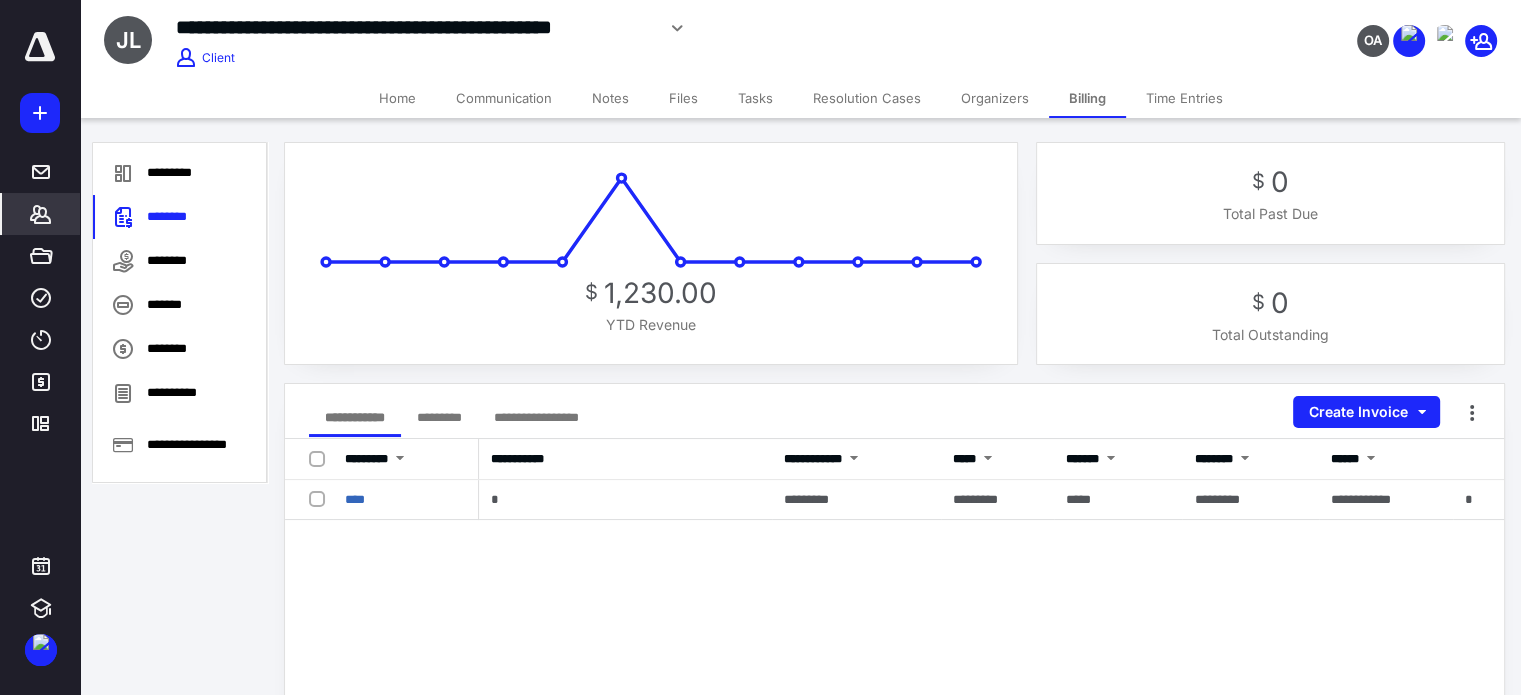 click on "Home" at bounding box center [397, 98] 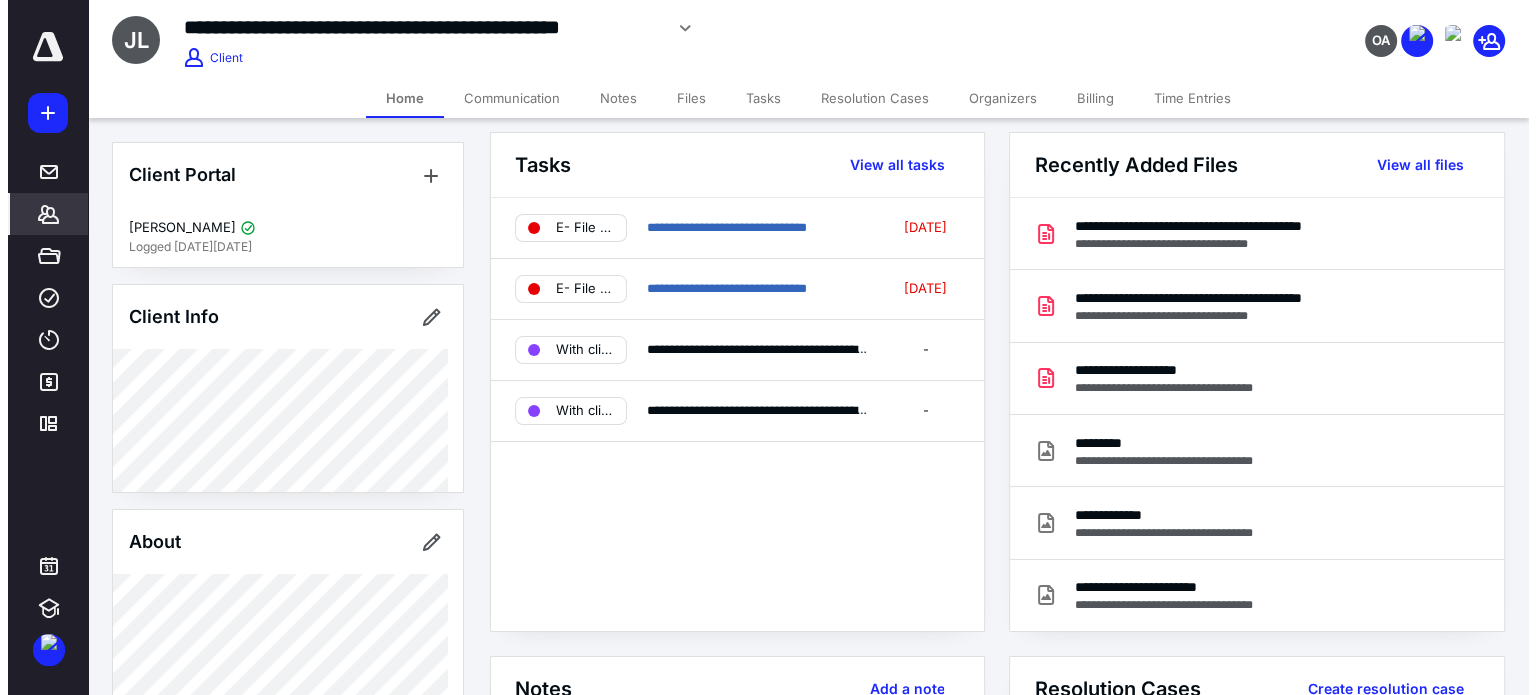 scroll, scrollTop: 0, scrollLeft: 0, axis: both 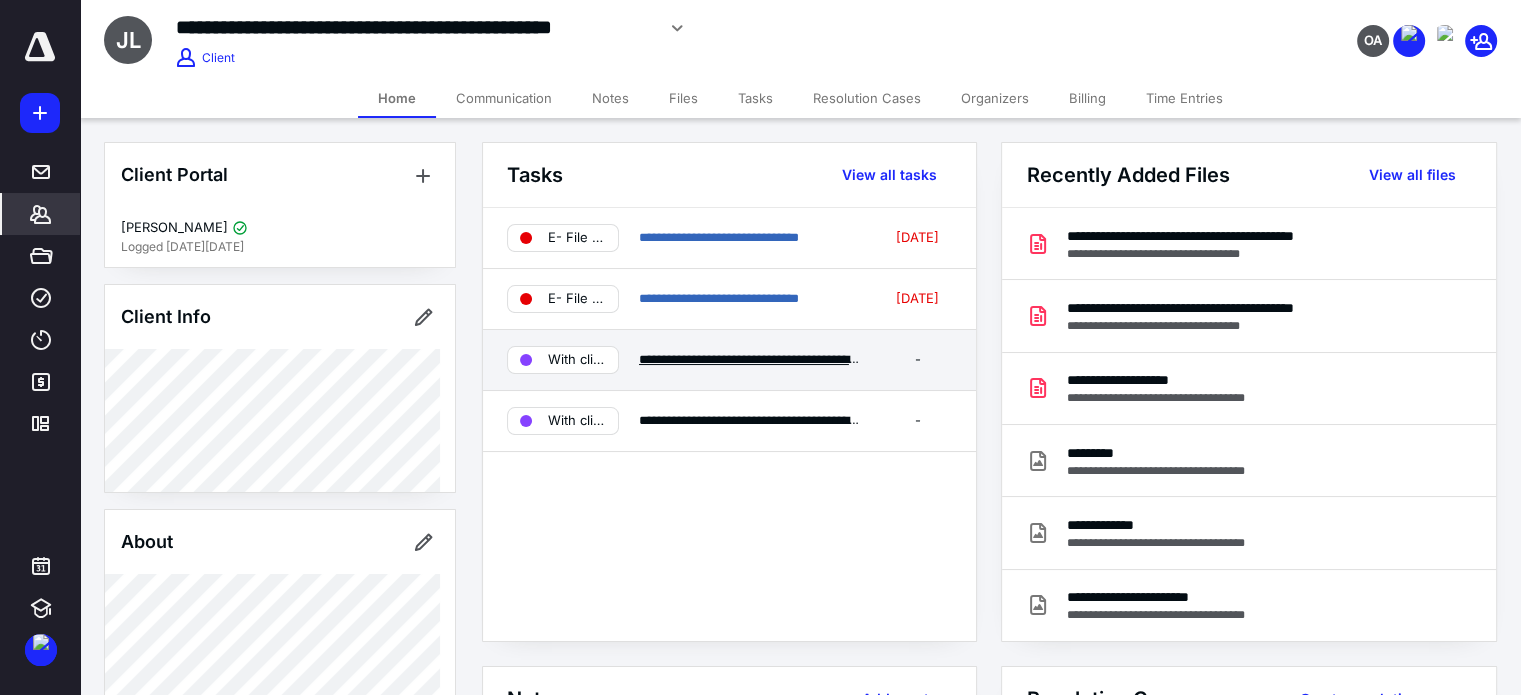 click on "**********" at bounding box center (789, 359) 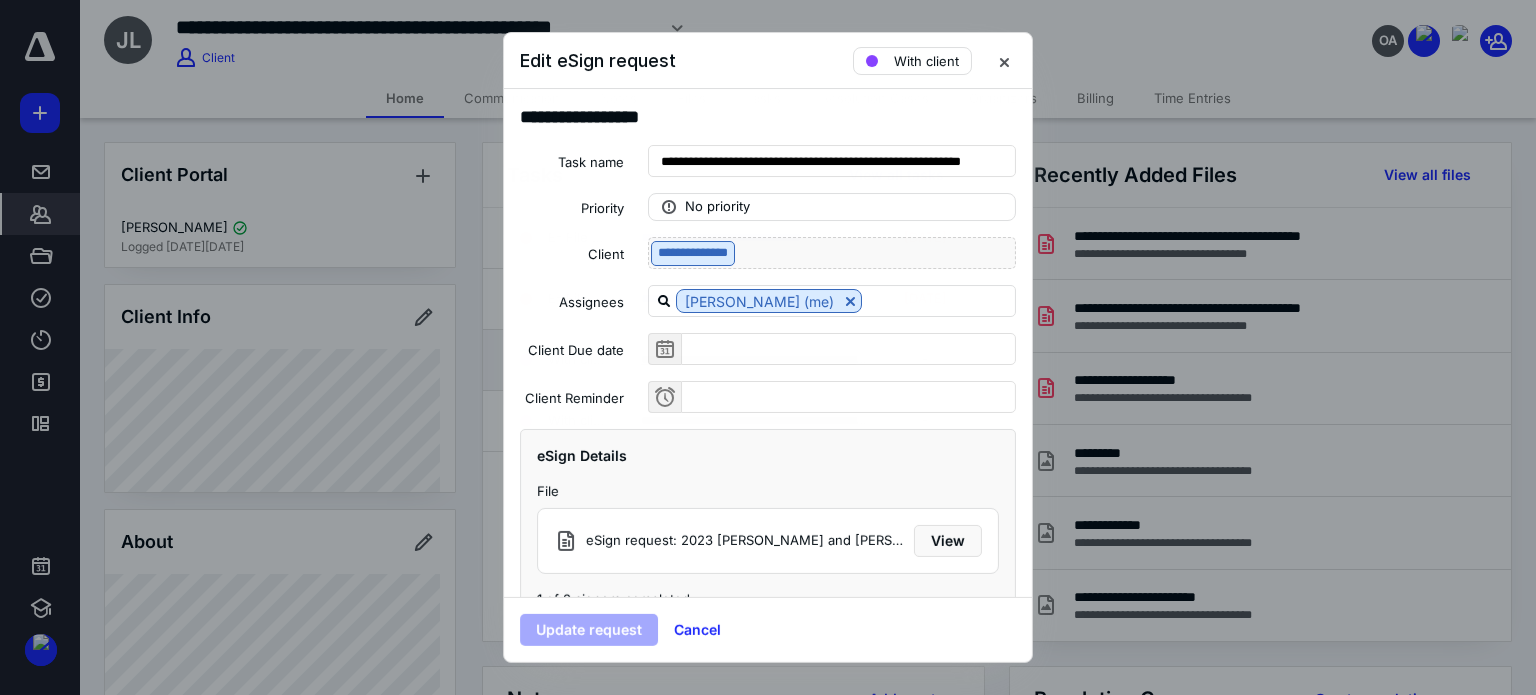click on "**********" at bounding box center [768, 287] 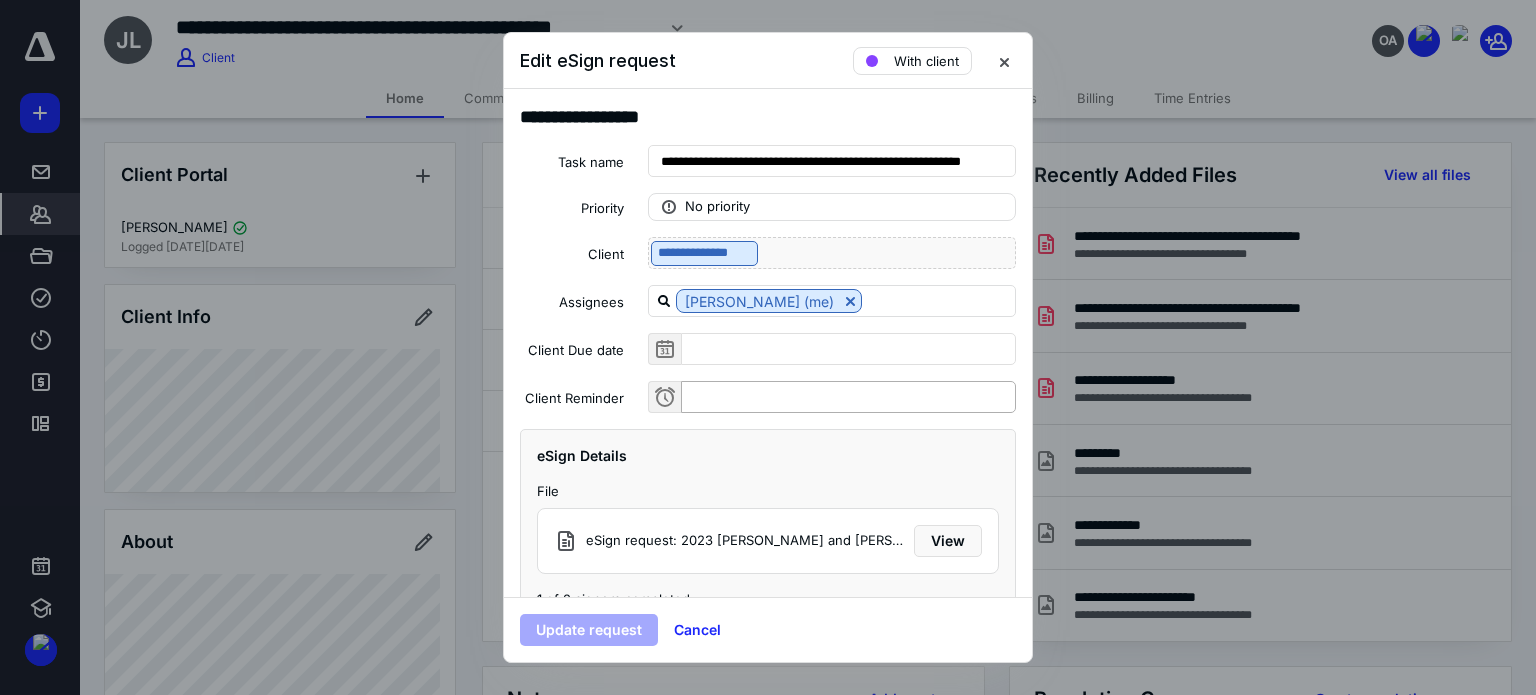 scroll, scrollTop: 0, scrollLeft: 8, axis: horizontal 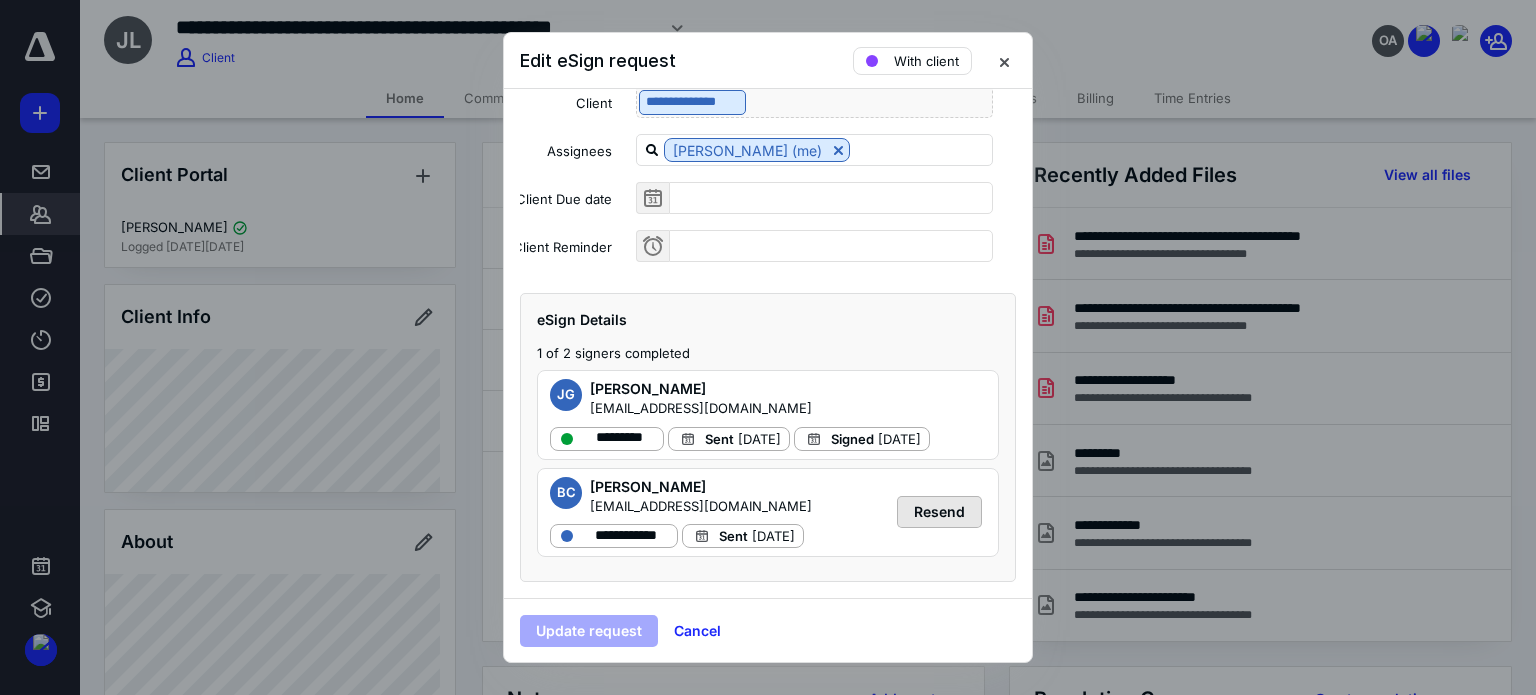 click on "Resend" at bounding box center (939, 512) 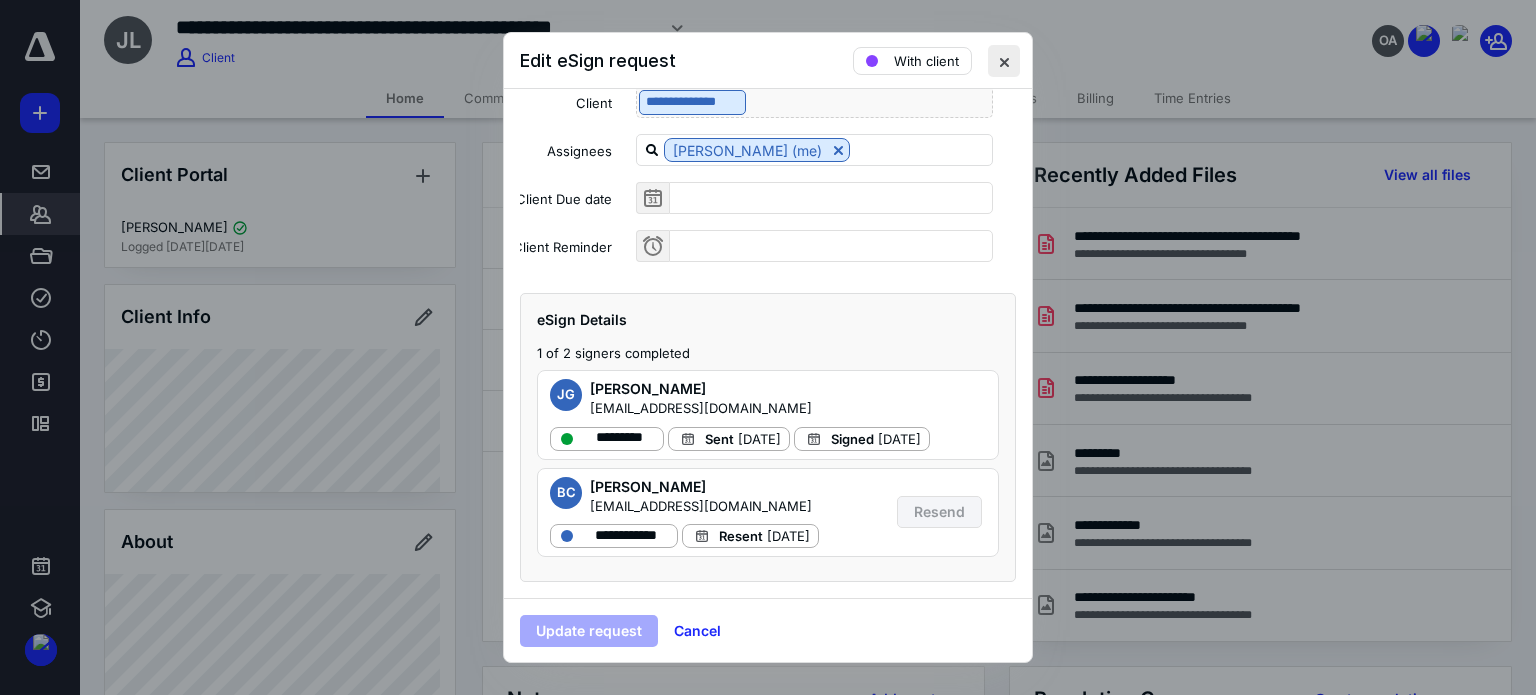 click at bounding box center [1004, 61] 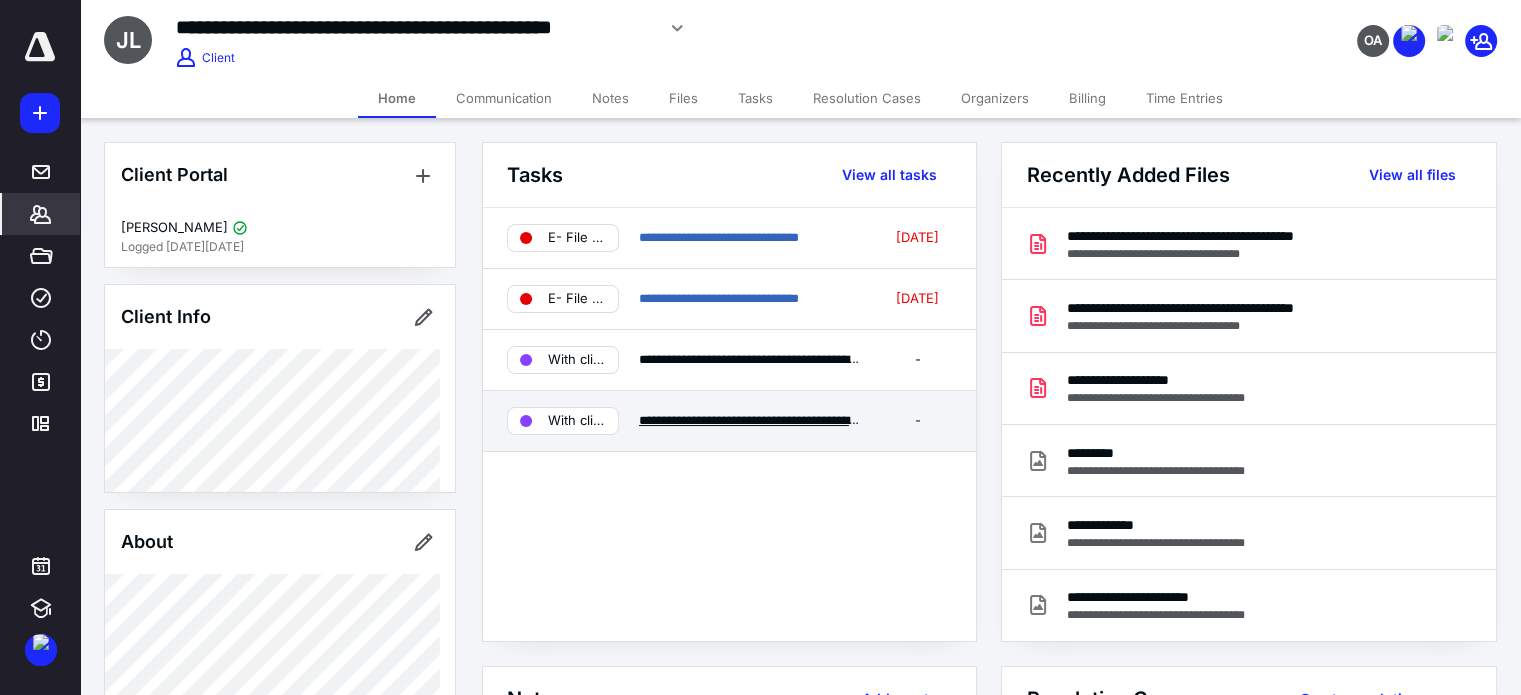 click on "**********" at bounding box center [789, 420] 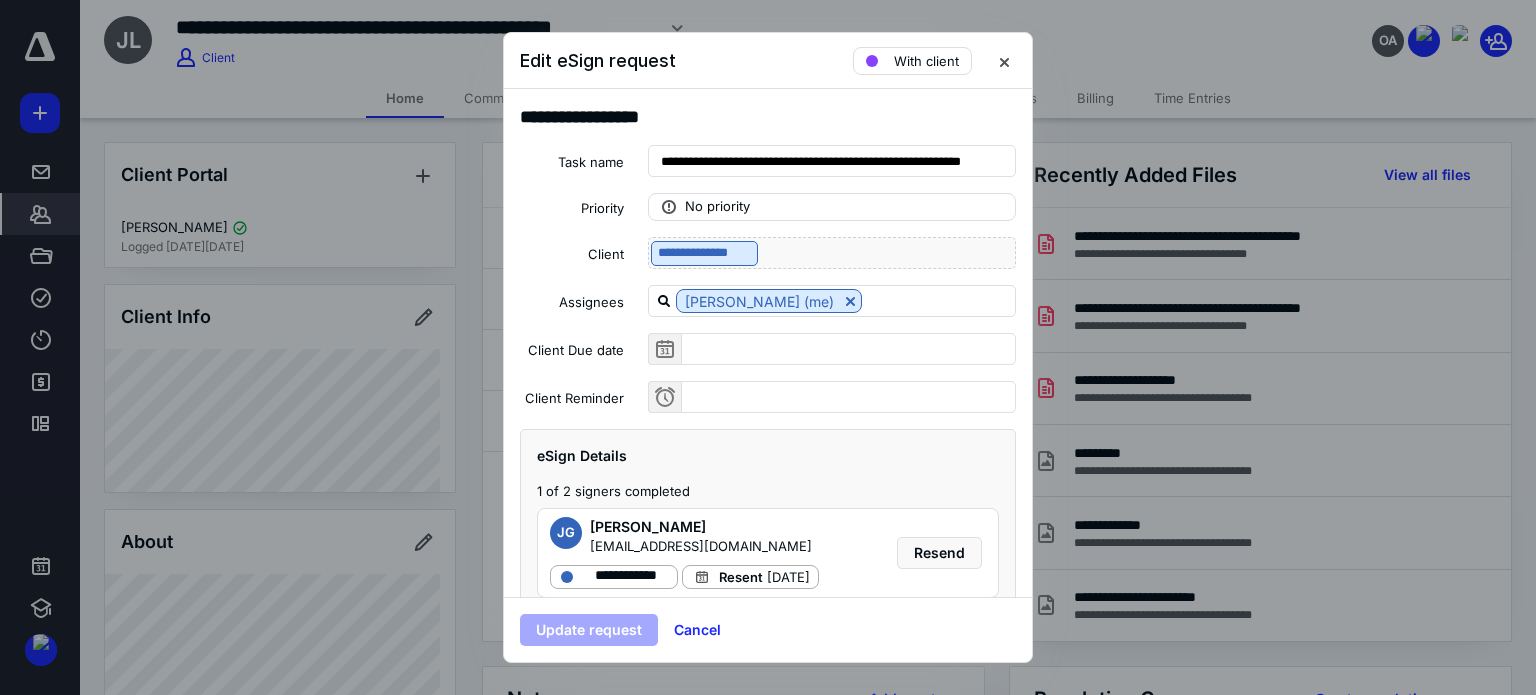 scroll, scrollTop: 124, scrollLeft: 0, axis: vertical 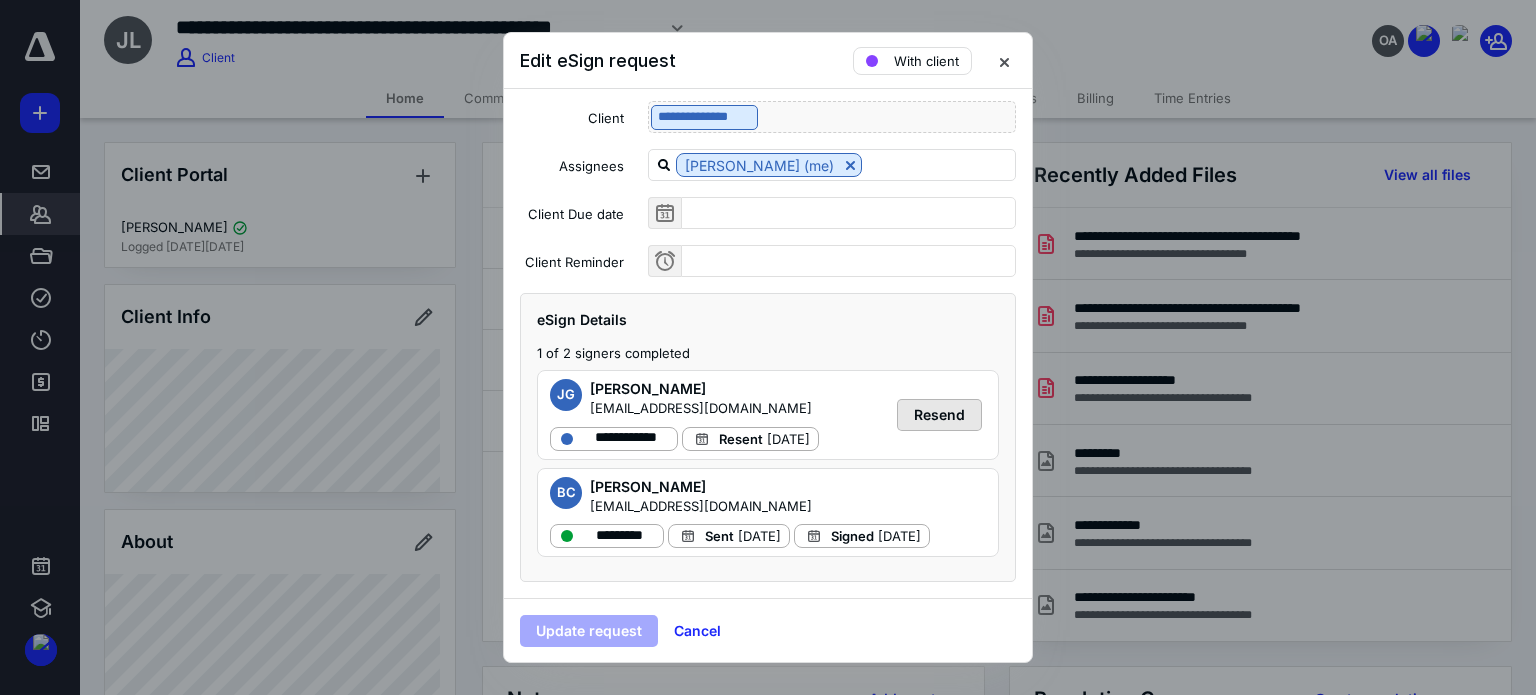 click on "Resend" at bounding box center (939, 415) 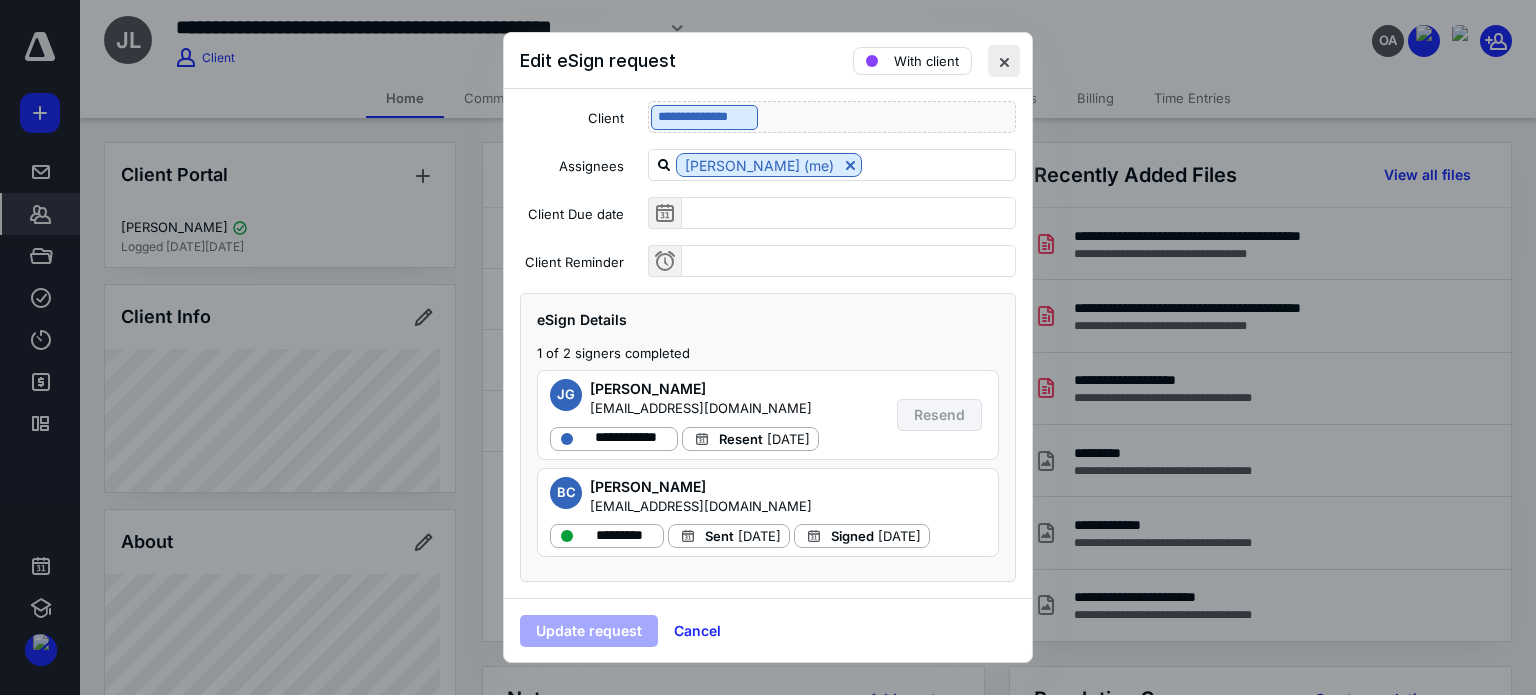 click at bounding box center [1004, 61] 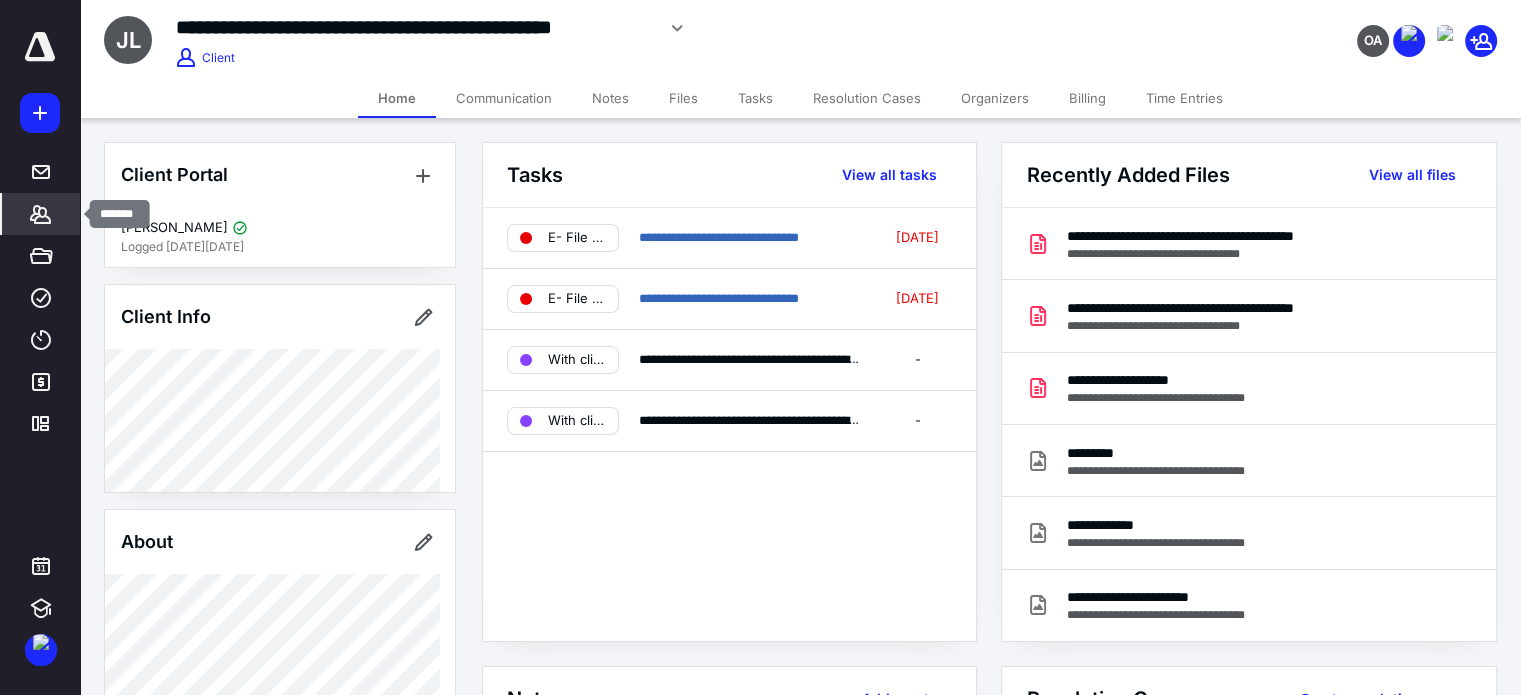 click 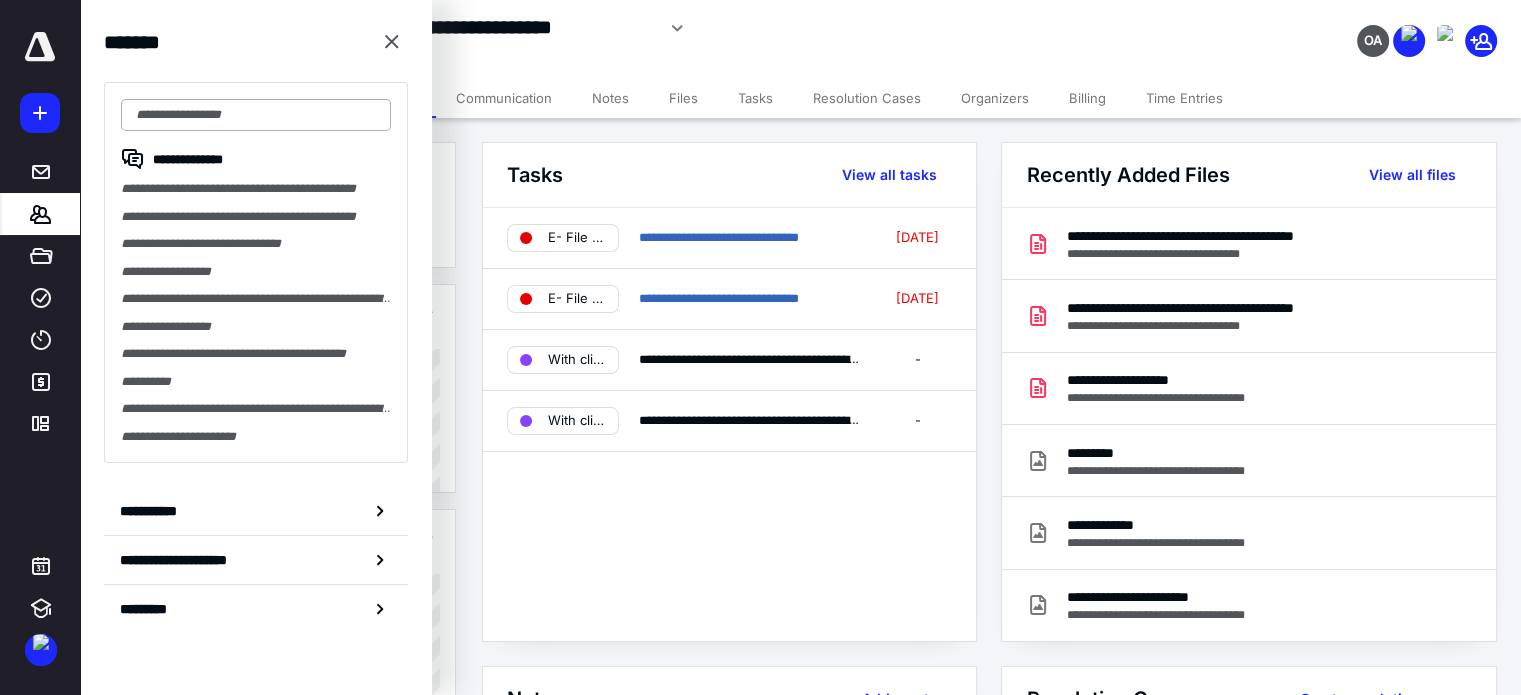 click at bounding box center (256, 115) 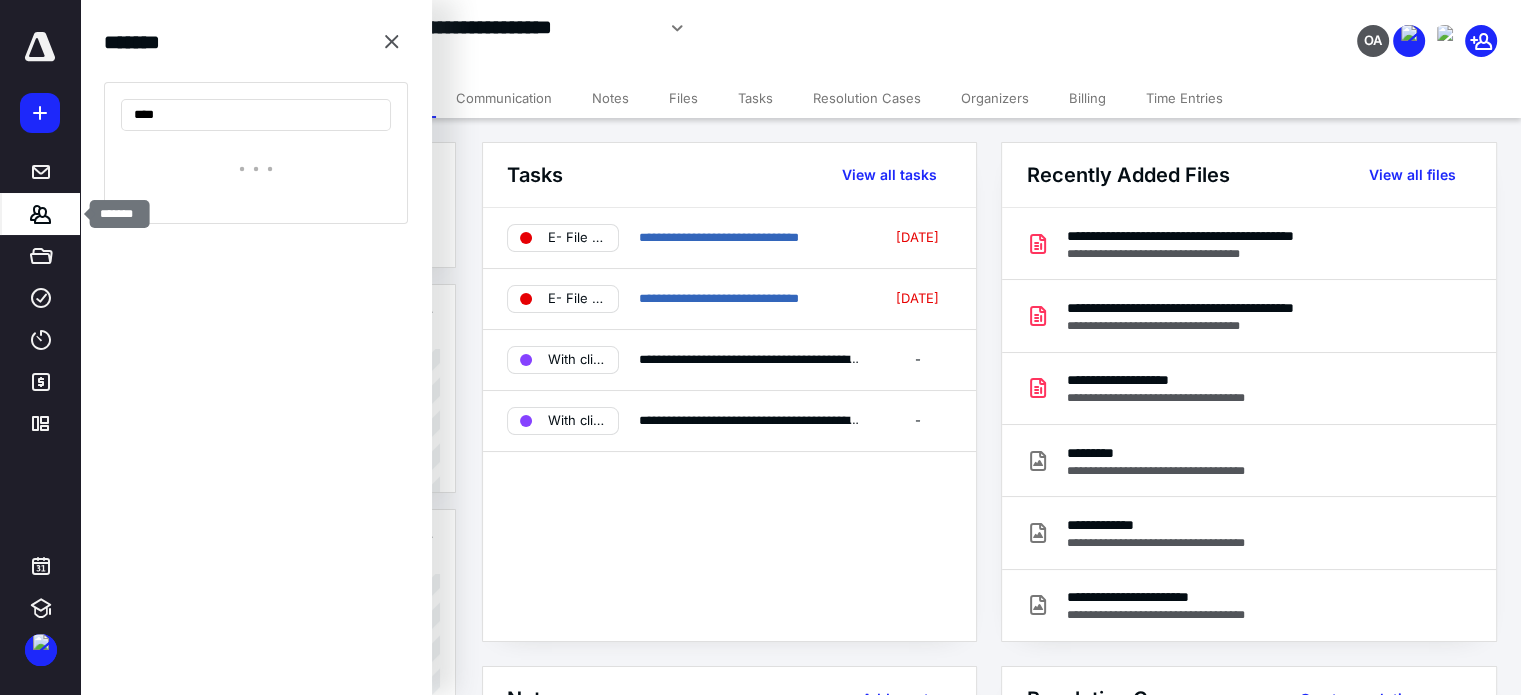 type on "****" 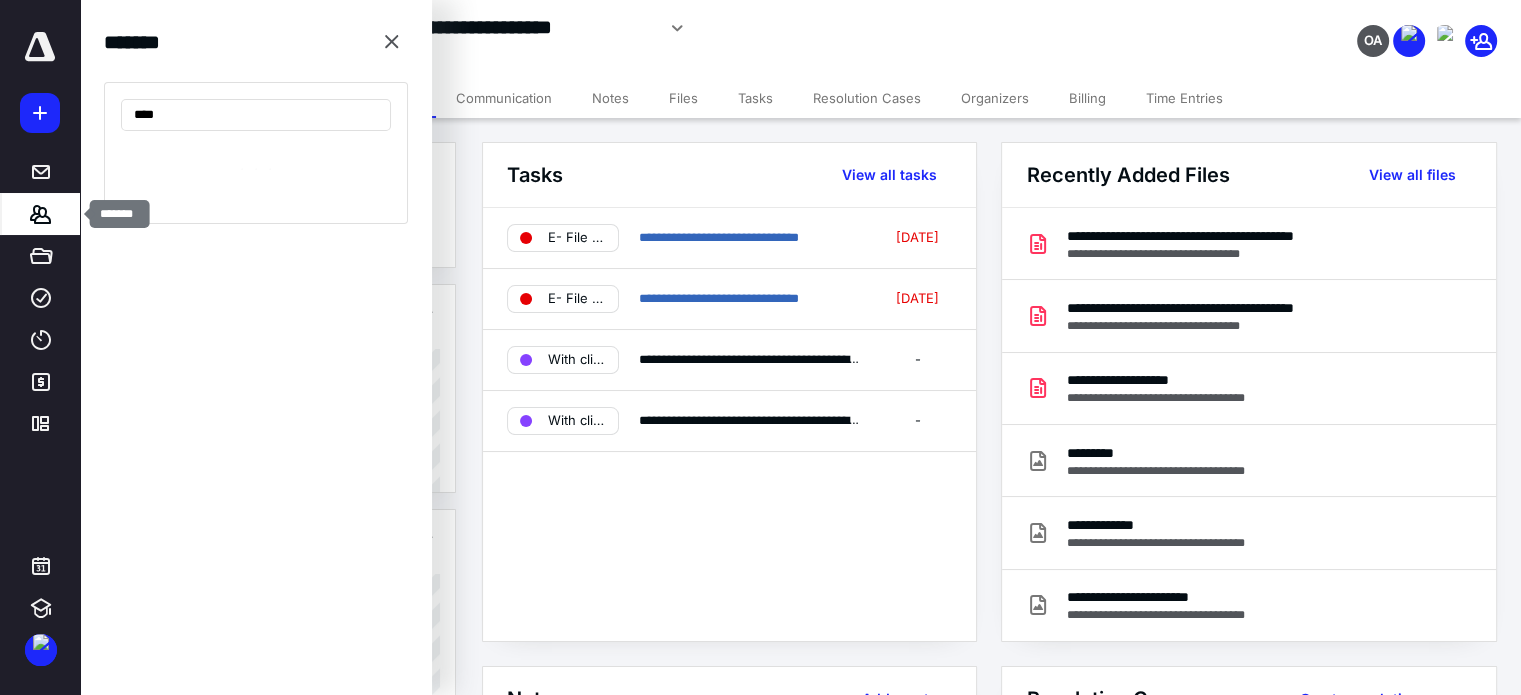 click 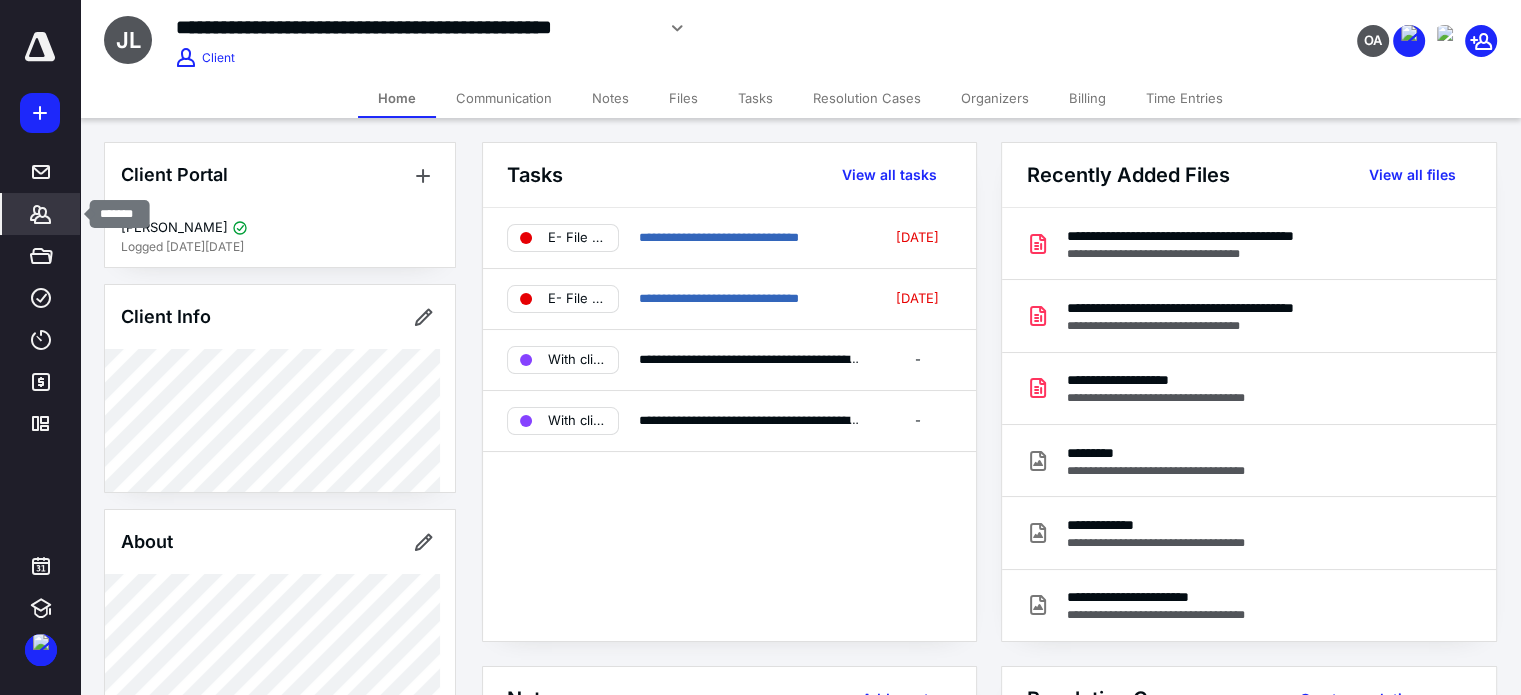 click 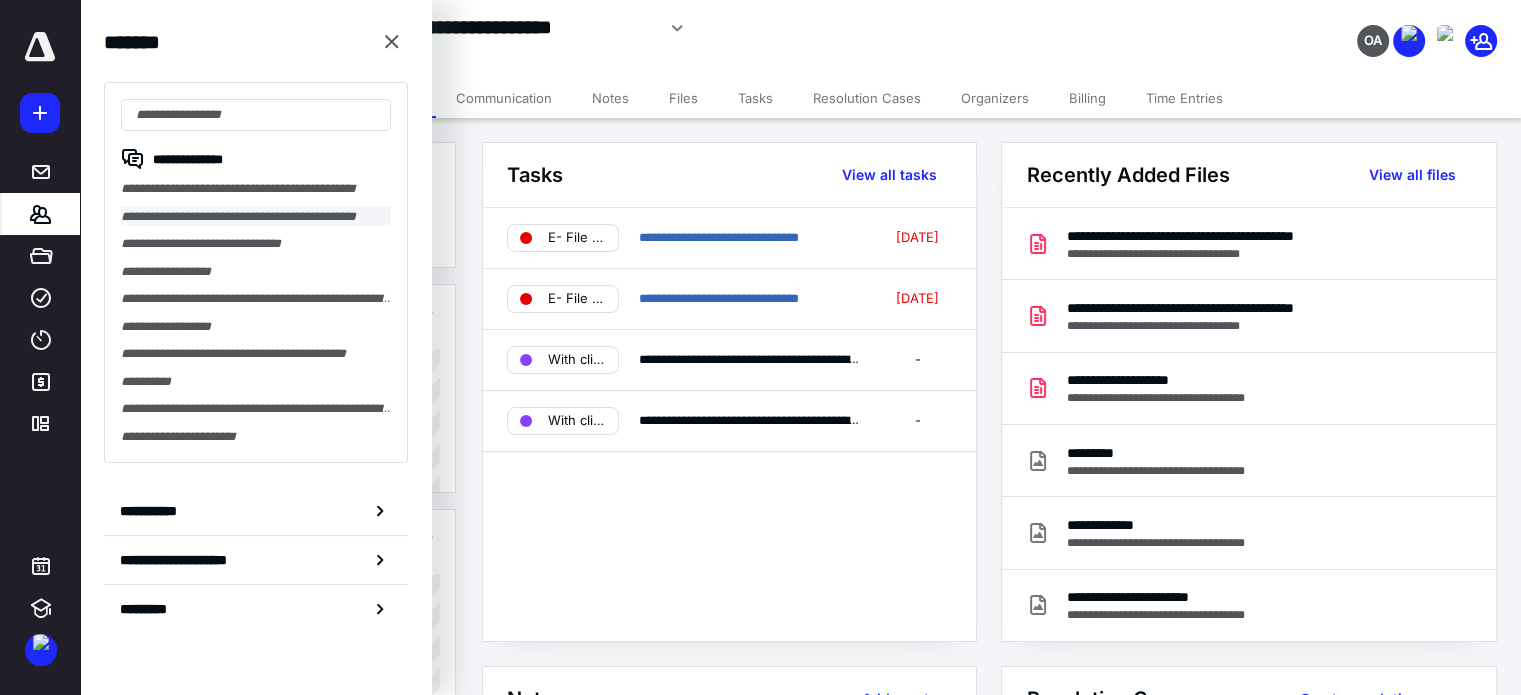 click on "**********" at bounding box center (256, 217) 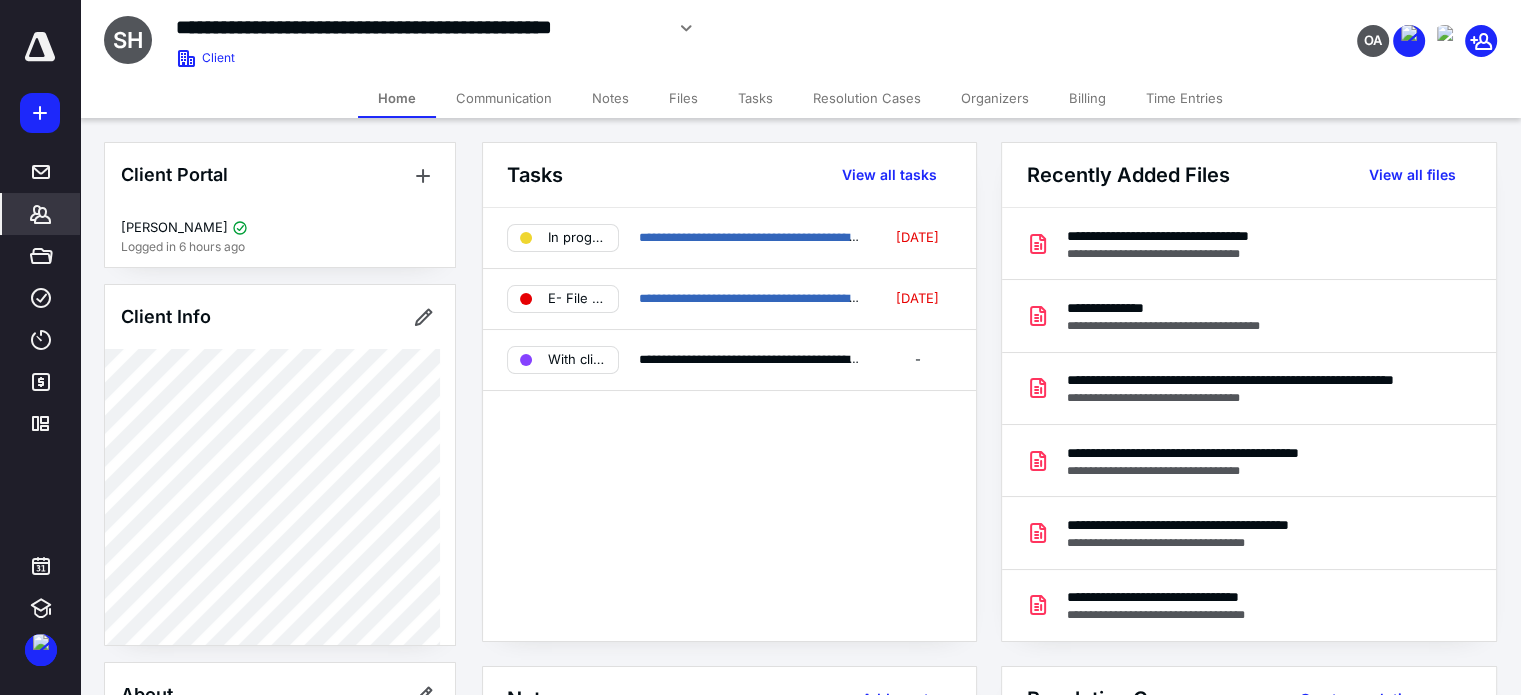 click on "Files" at bounding box center (683, 98) 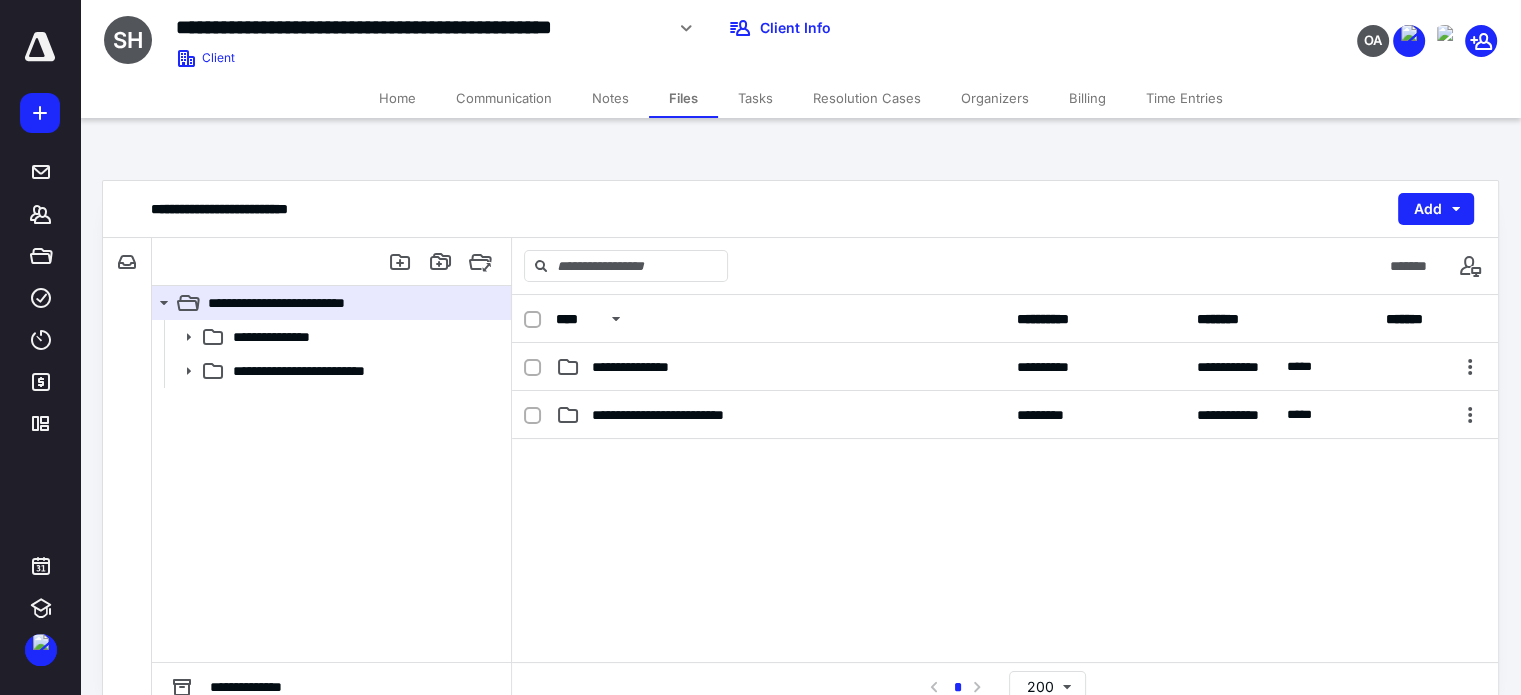 click on "Billing" at bounding box center [1087, 98] 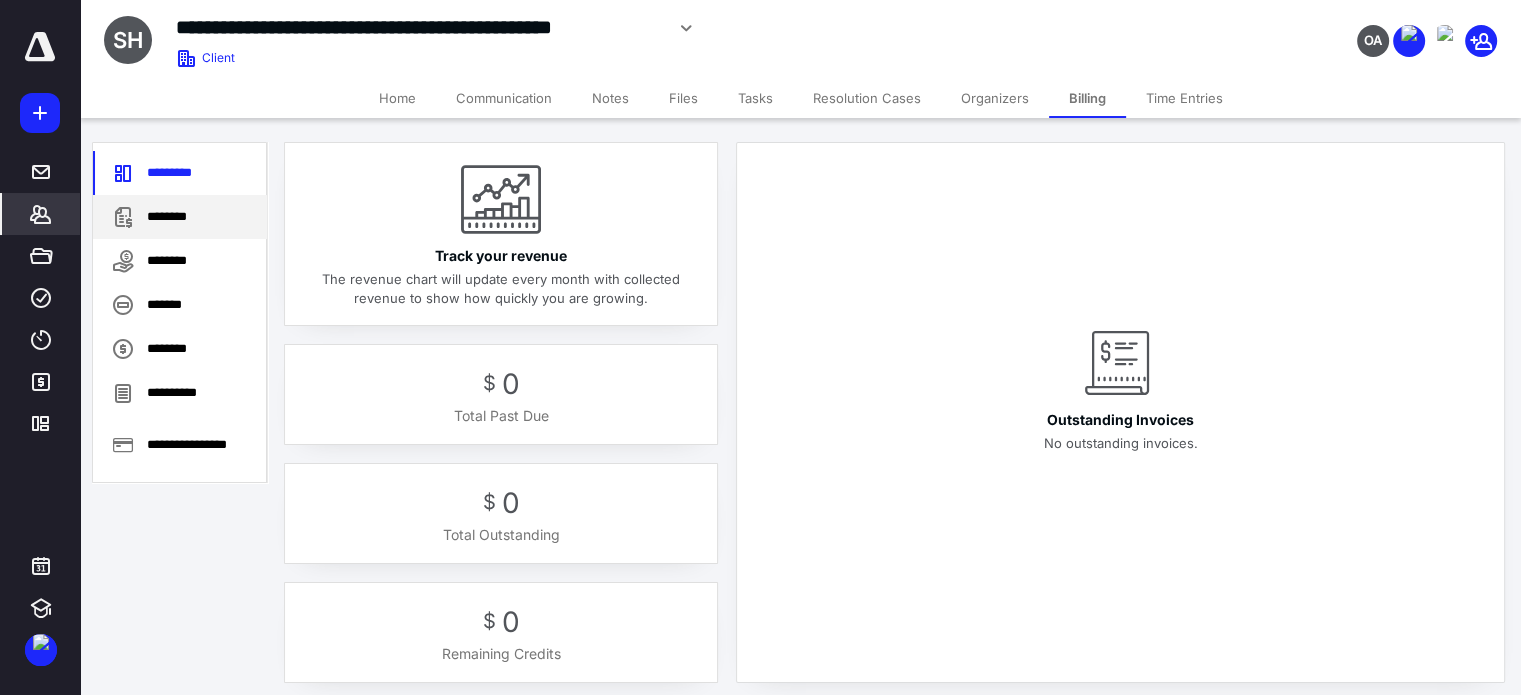 click on "********" at bounding box center (180, 217) 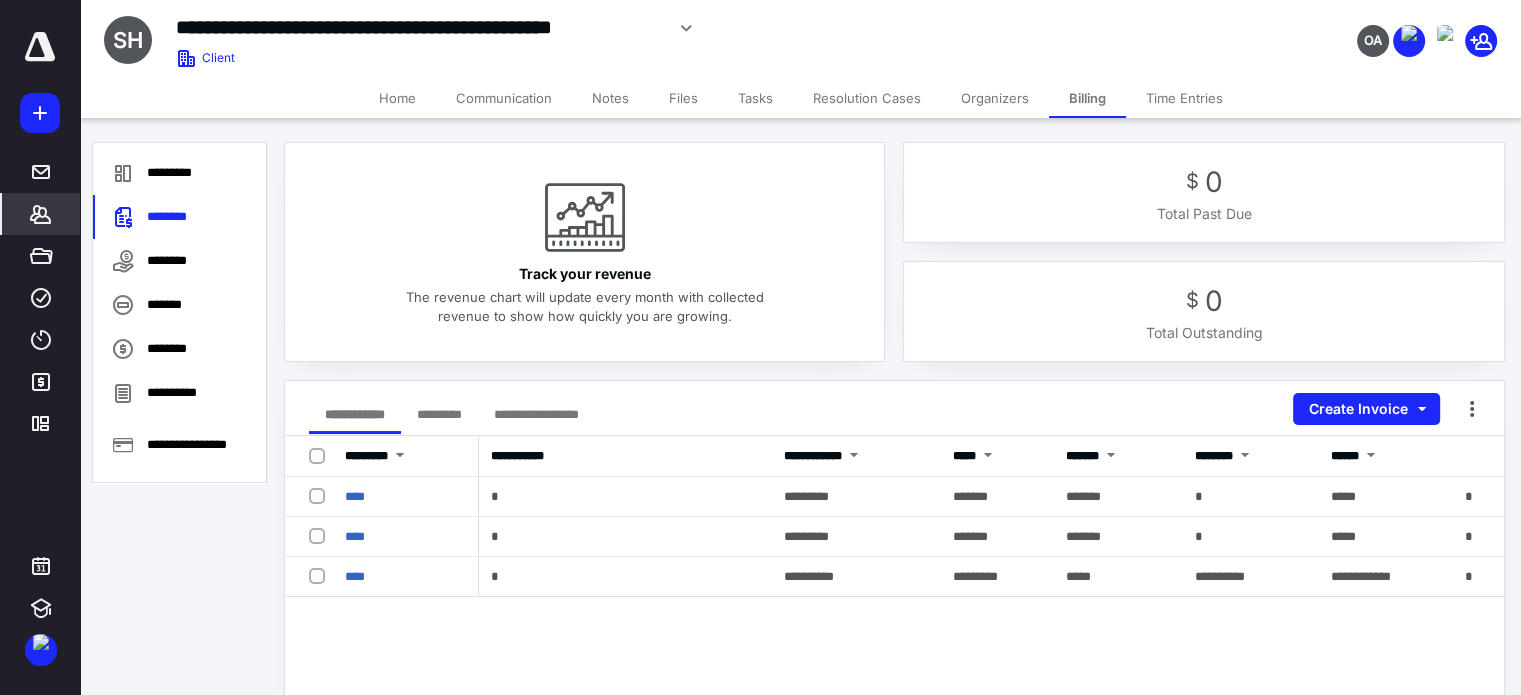 click on "Home" at bounding box center [397, 98] 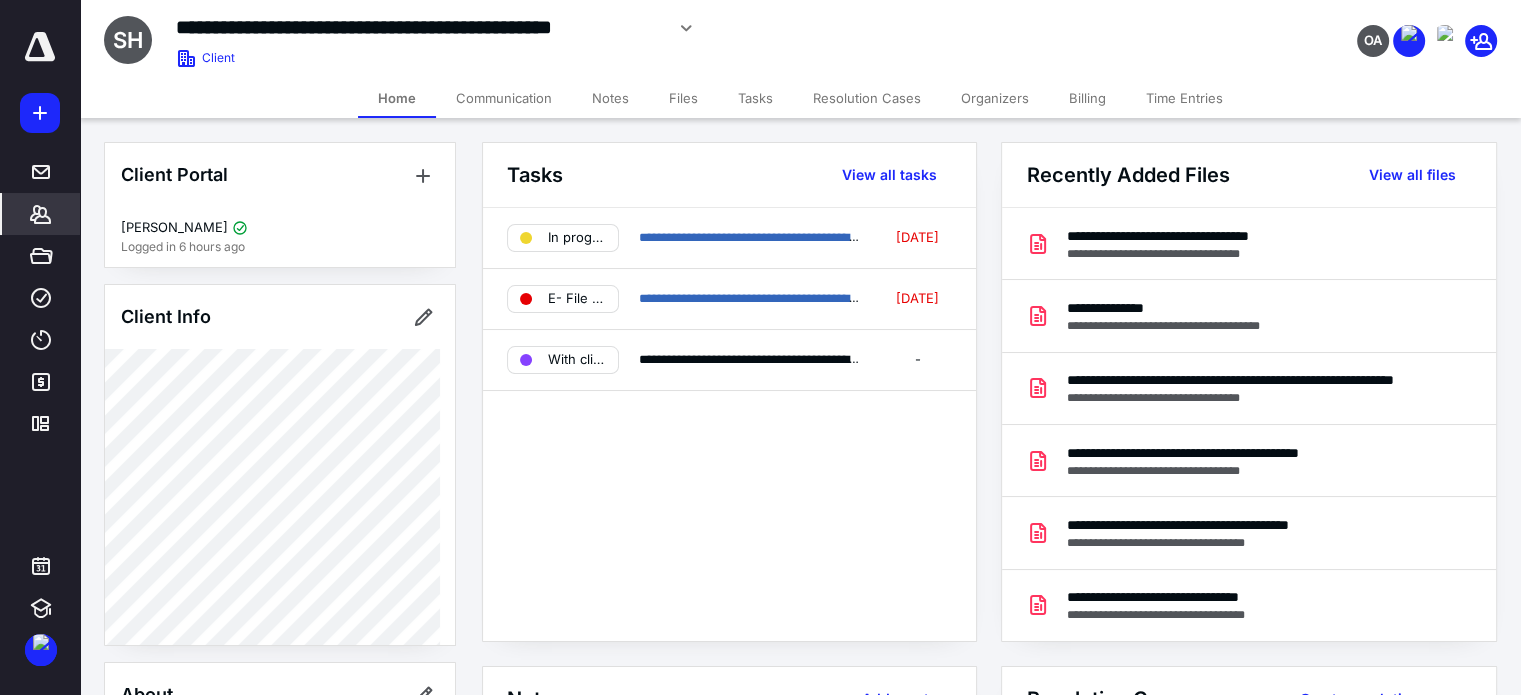 click on "Files" at bounding box center (683, 98) 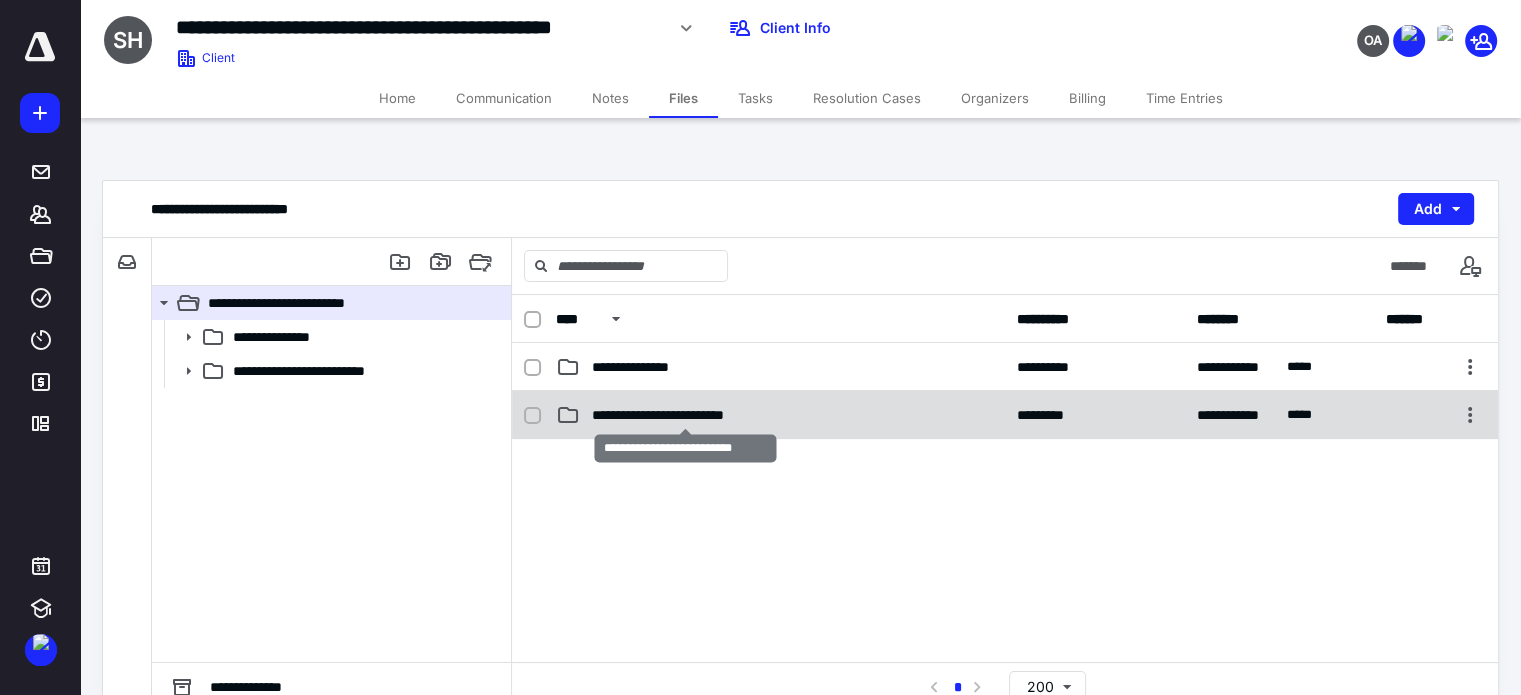 click on "**********" at bounding box center [685, 415] 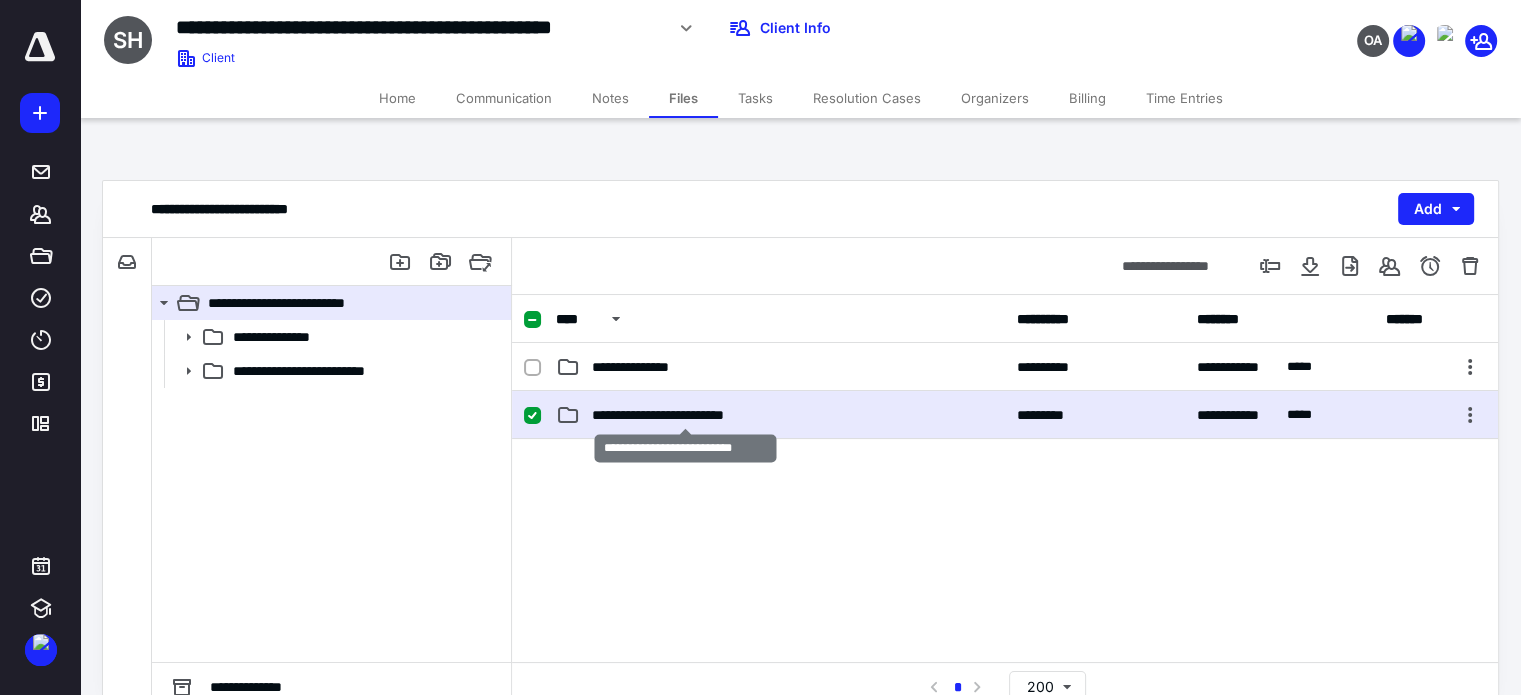 click on "**********" at bounding box center (685, 415) 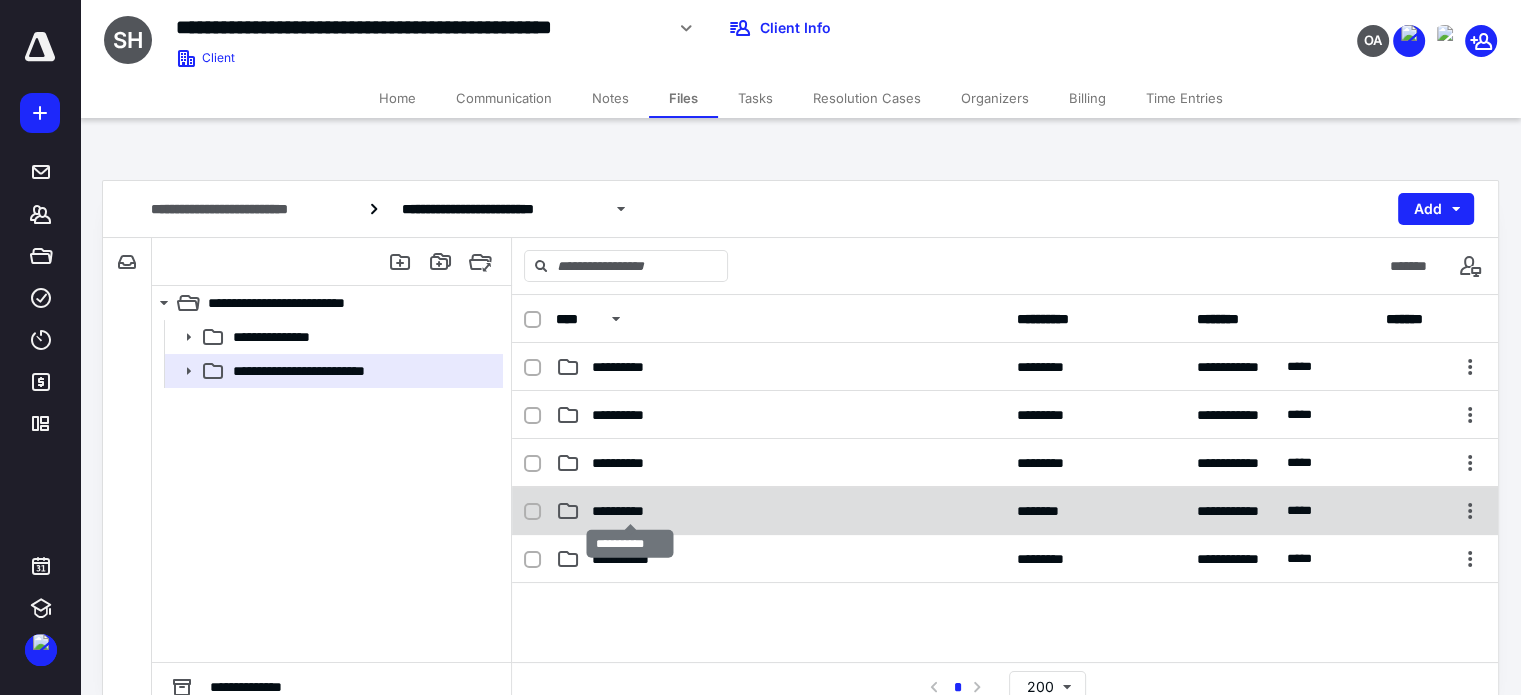 click on "**********" at bounding box center [630, 511] 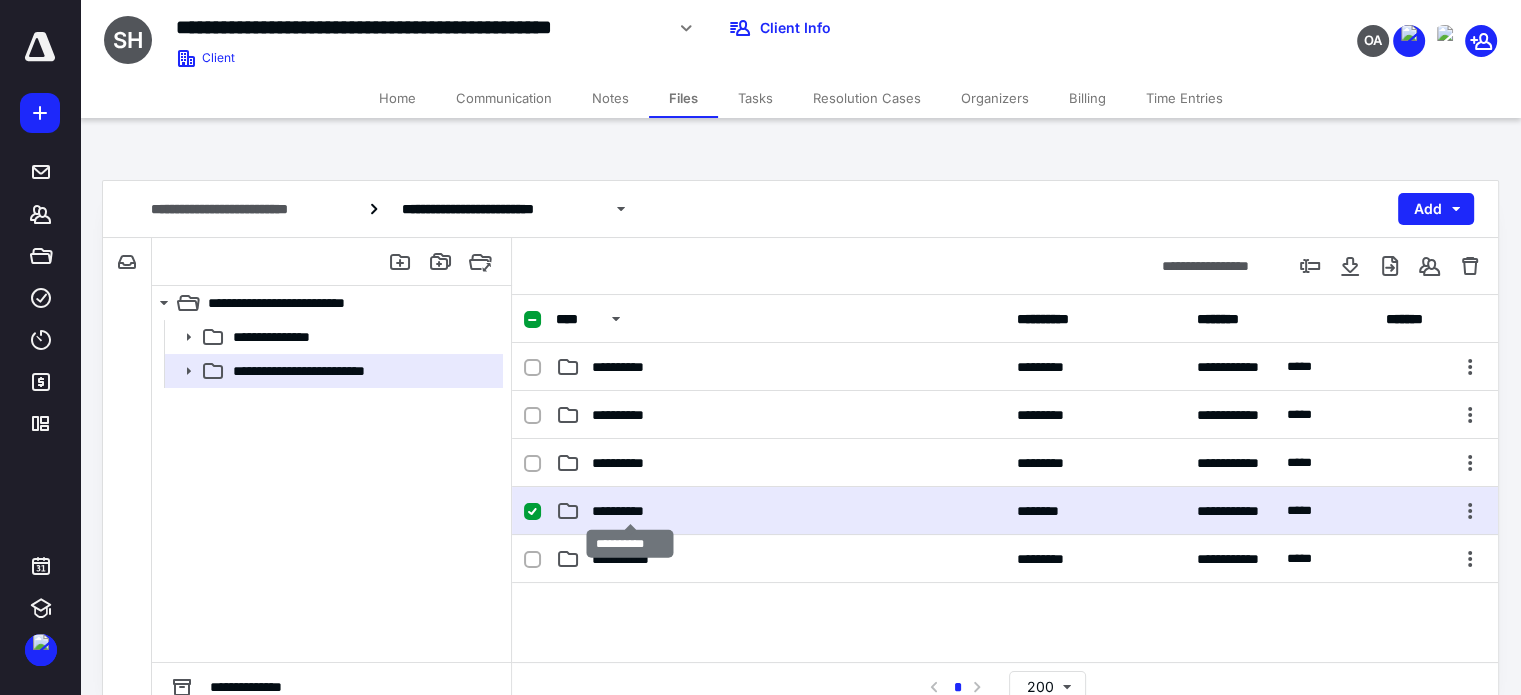 click on "**********" at bounding box center [630, 511] 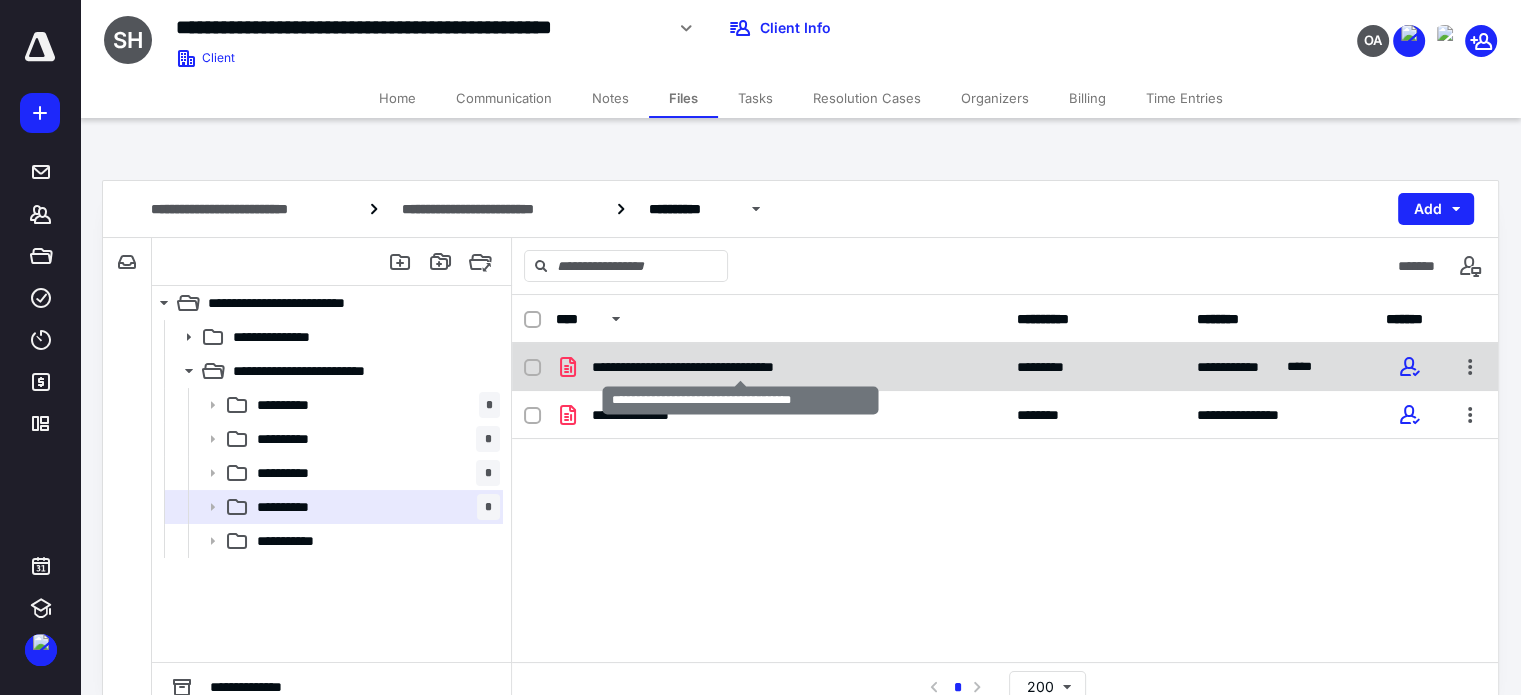 click on "**********" at bounding box center (740, 367) 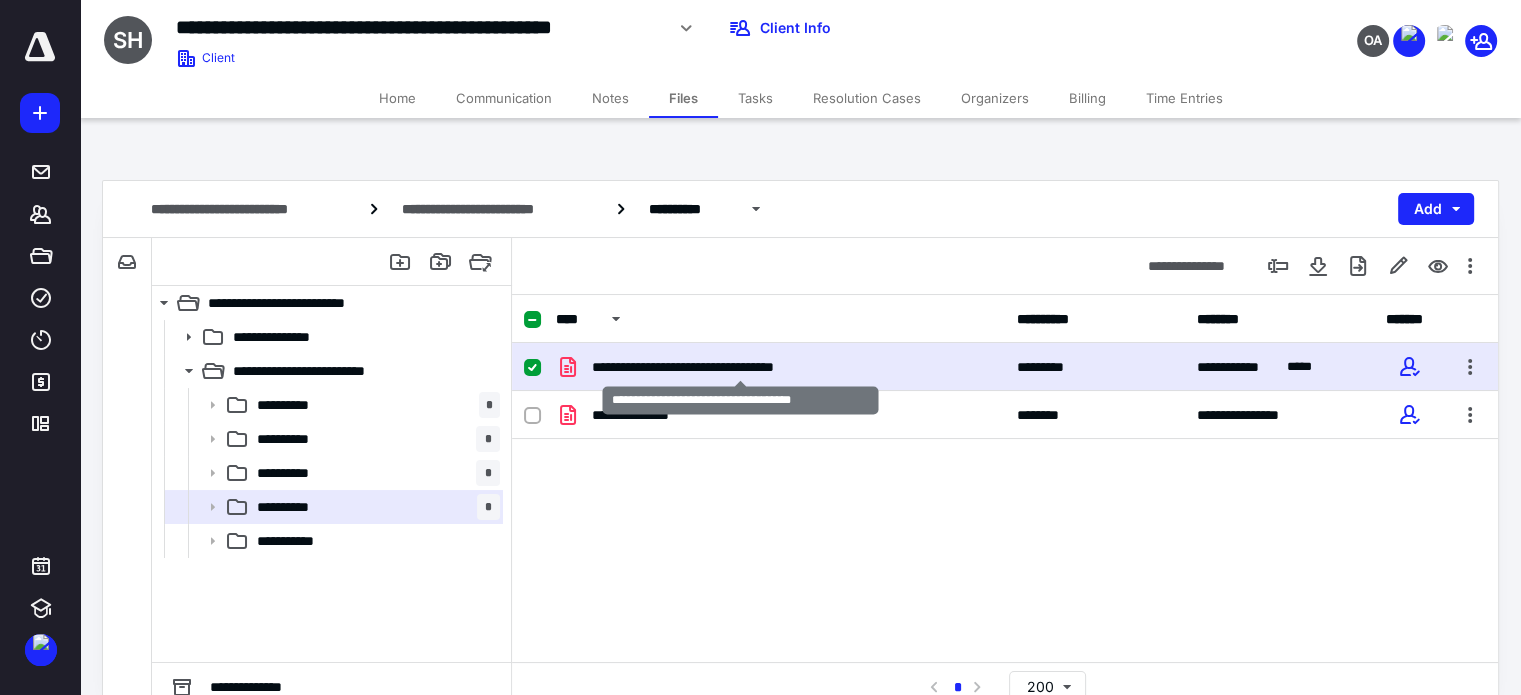 click on "**********" at bounding box center (740, 367) 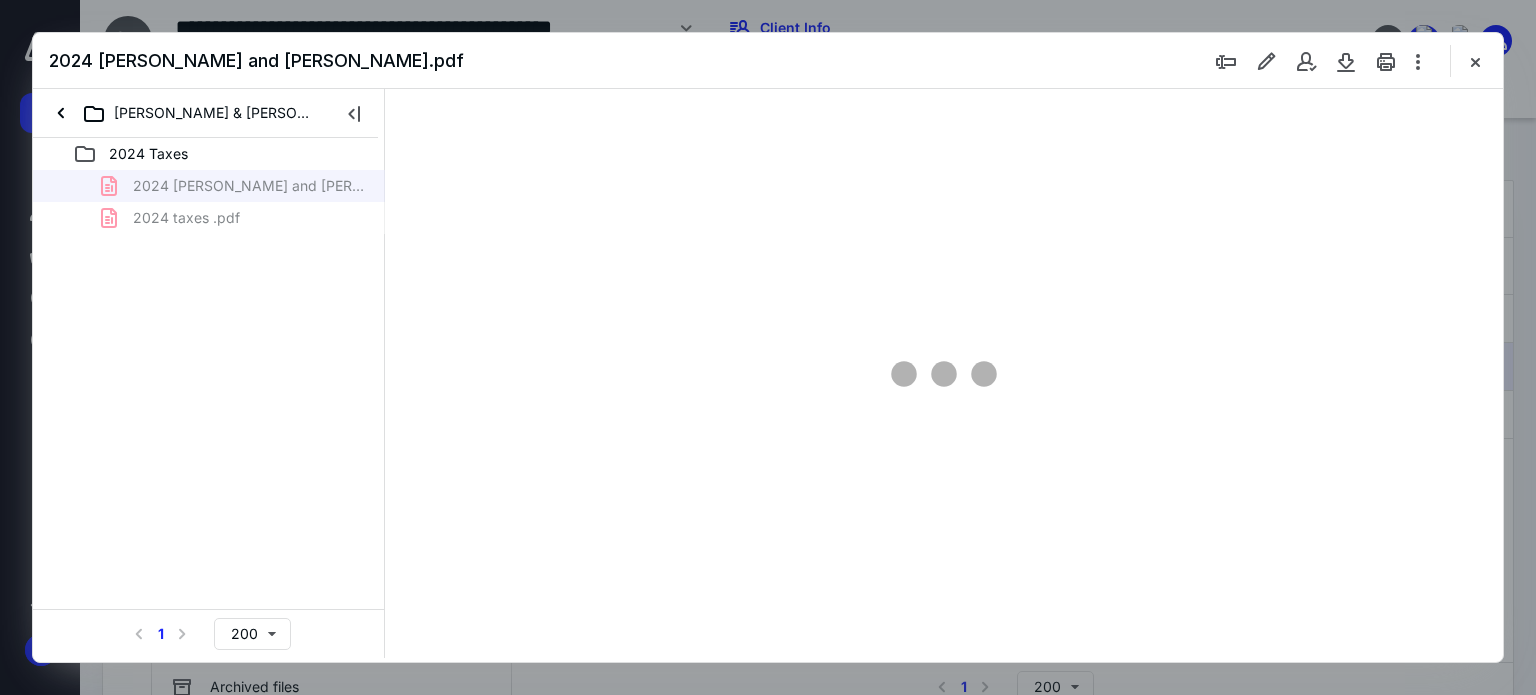 scroll, scrollTop: 0, scrollLeft: 0, axis: both 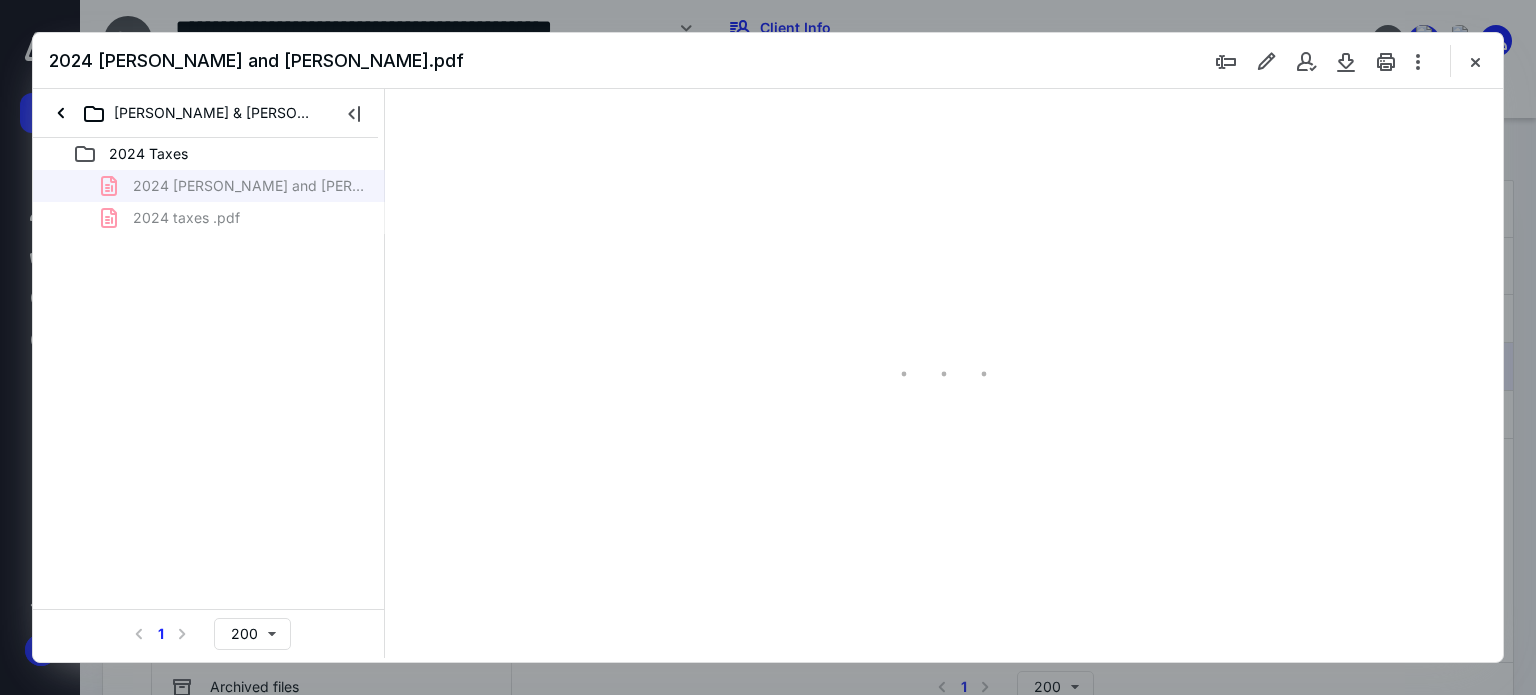 type on "179" 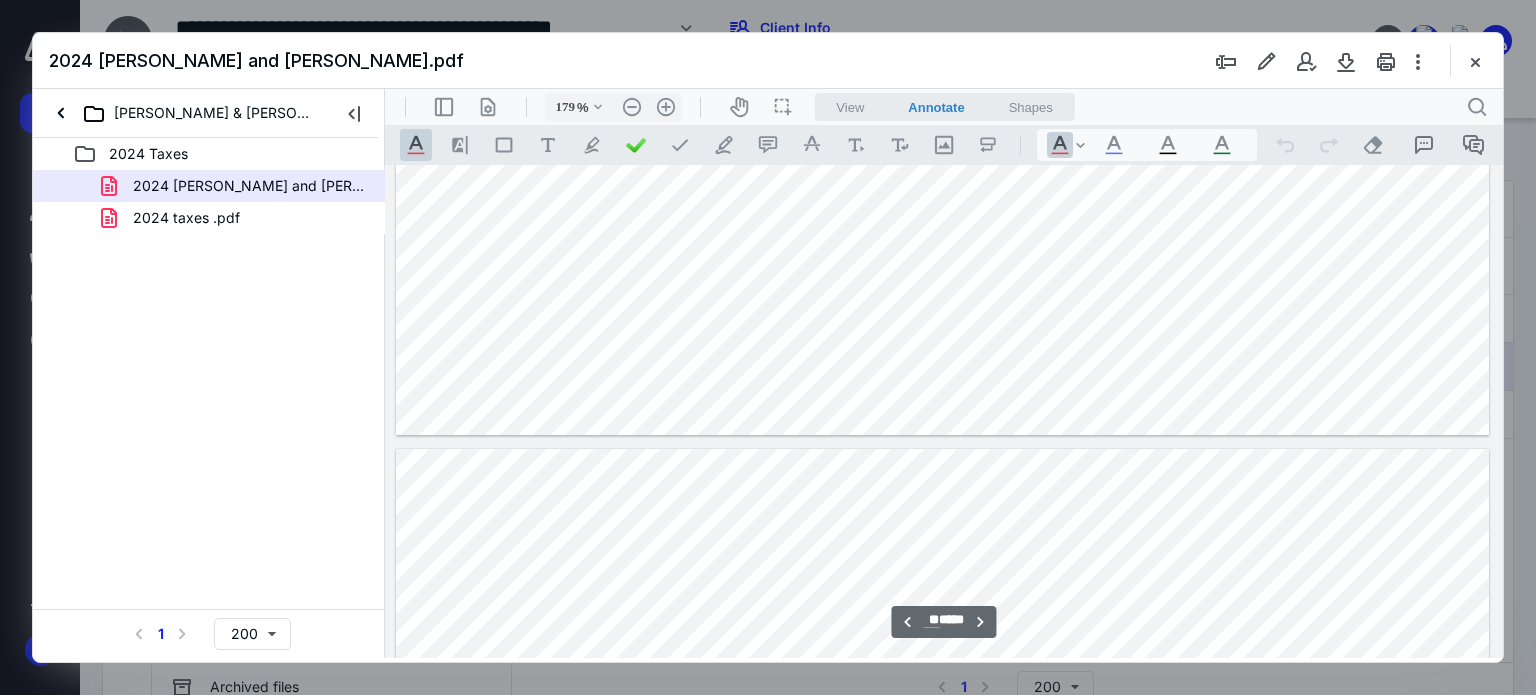 scroll, scrollTop: 34020, scrollLeft: 0, axis: vertical 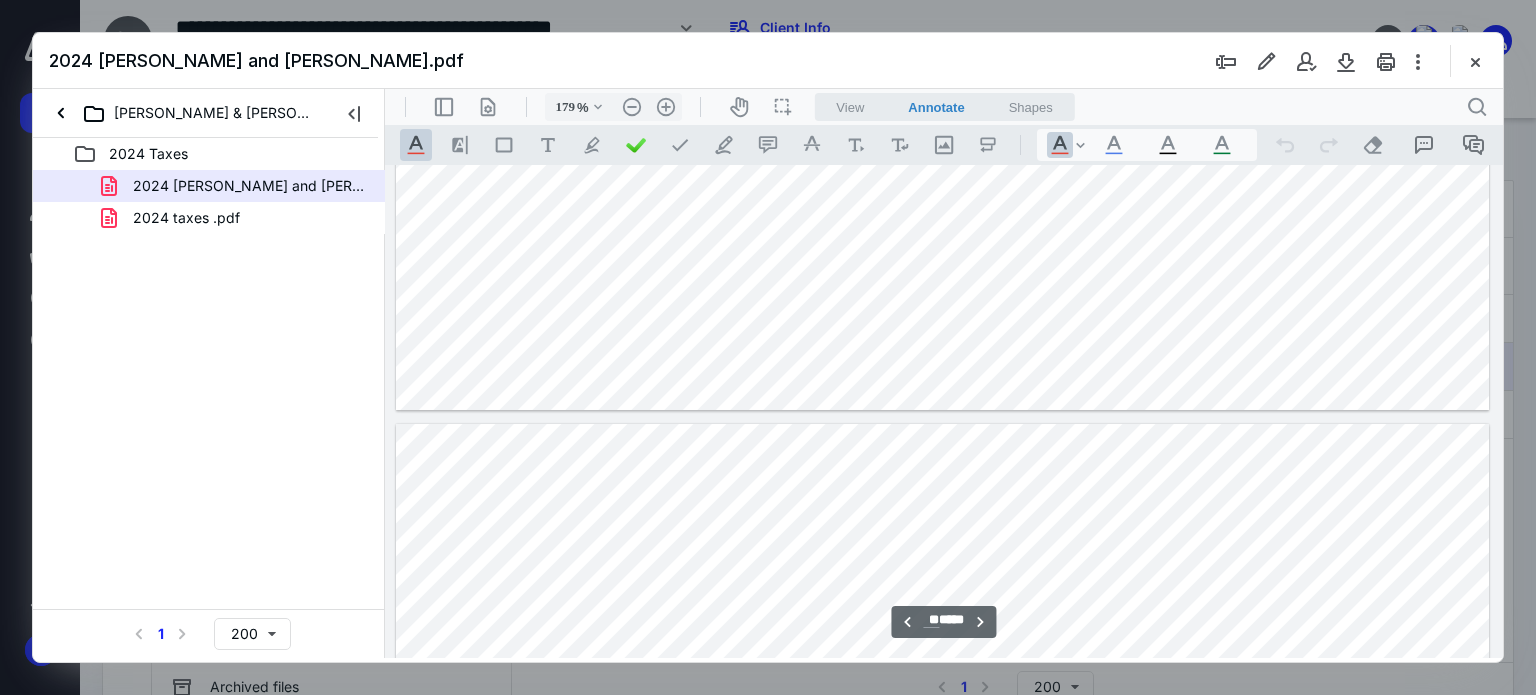 type on "**" 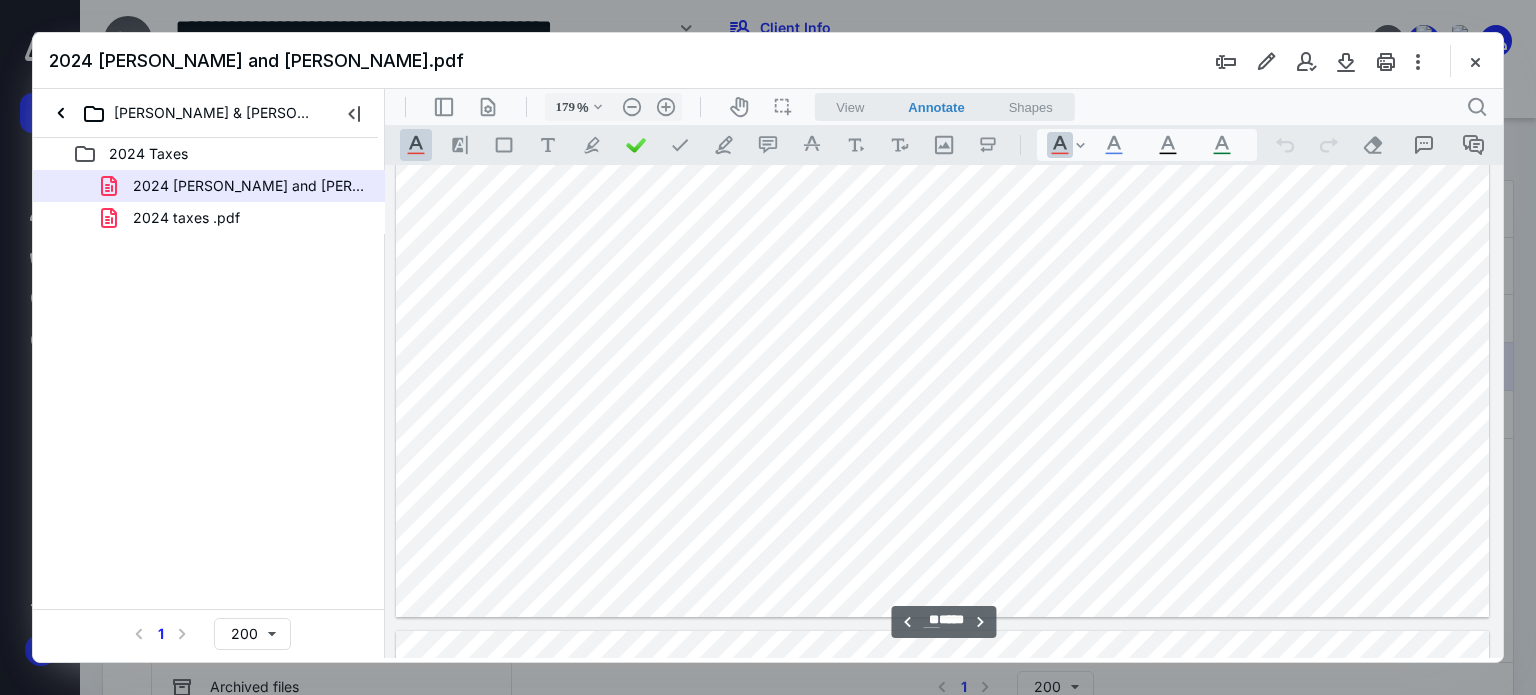 scroll, scrollTop: 42410, scrollLeft: 0, axis: vertical 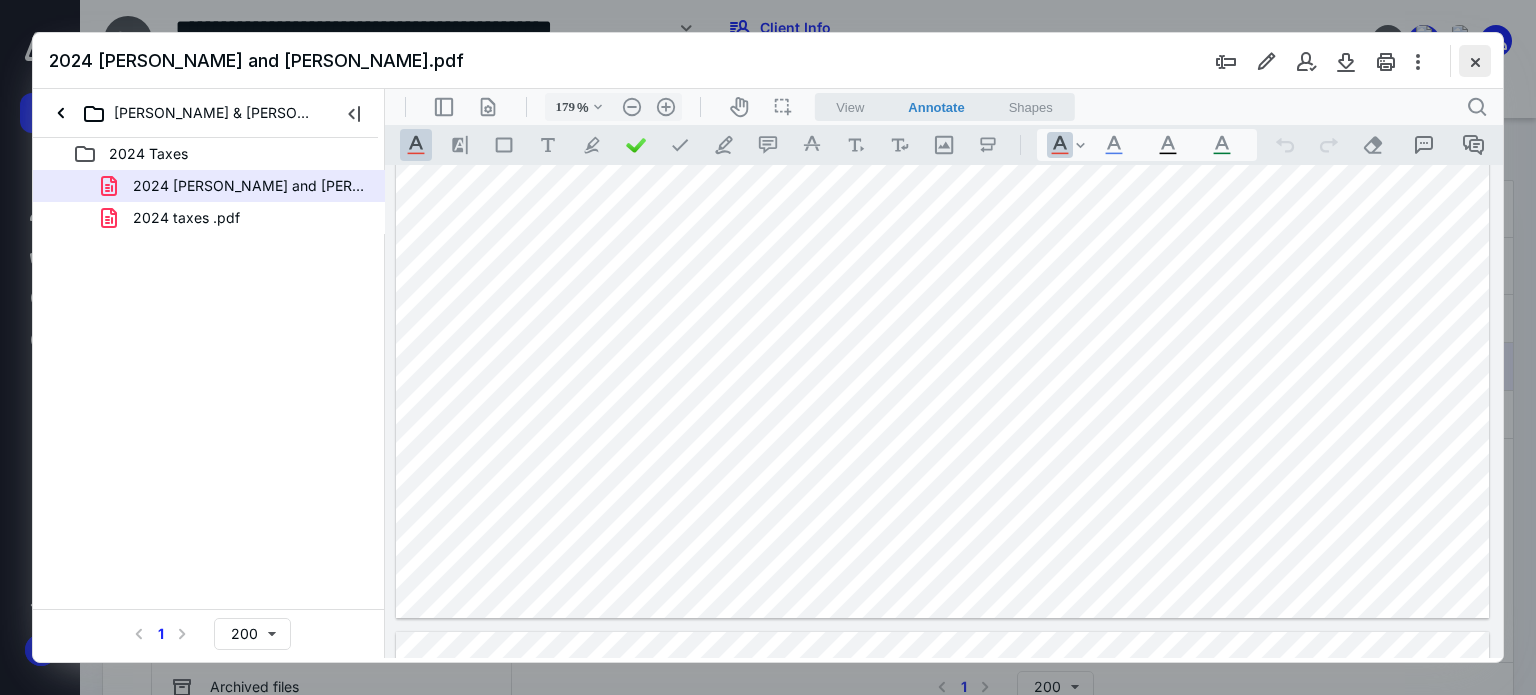 click at bounding box center (1475, 61) 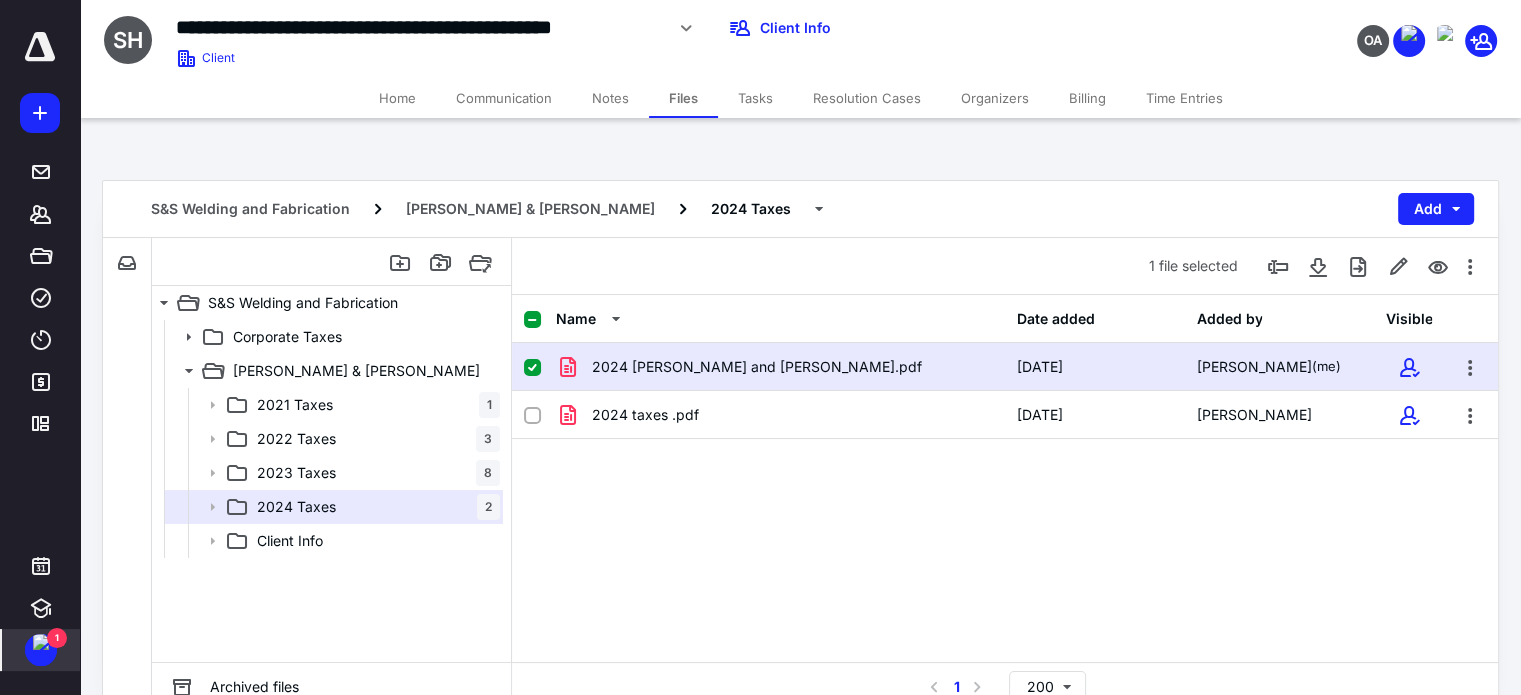 click on "1" at bounding box center (57, 638) 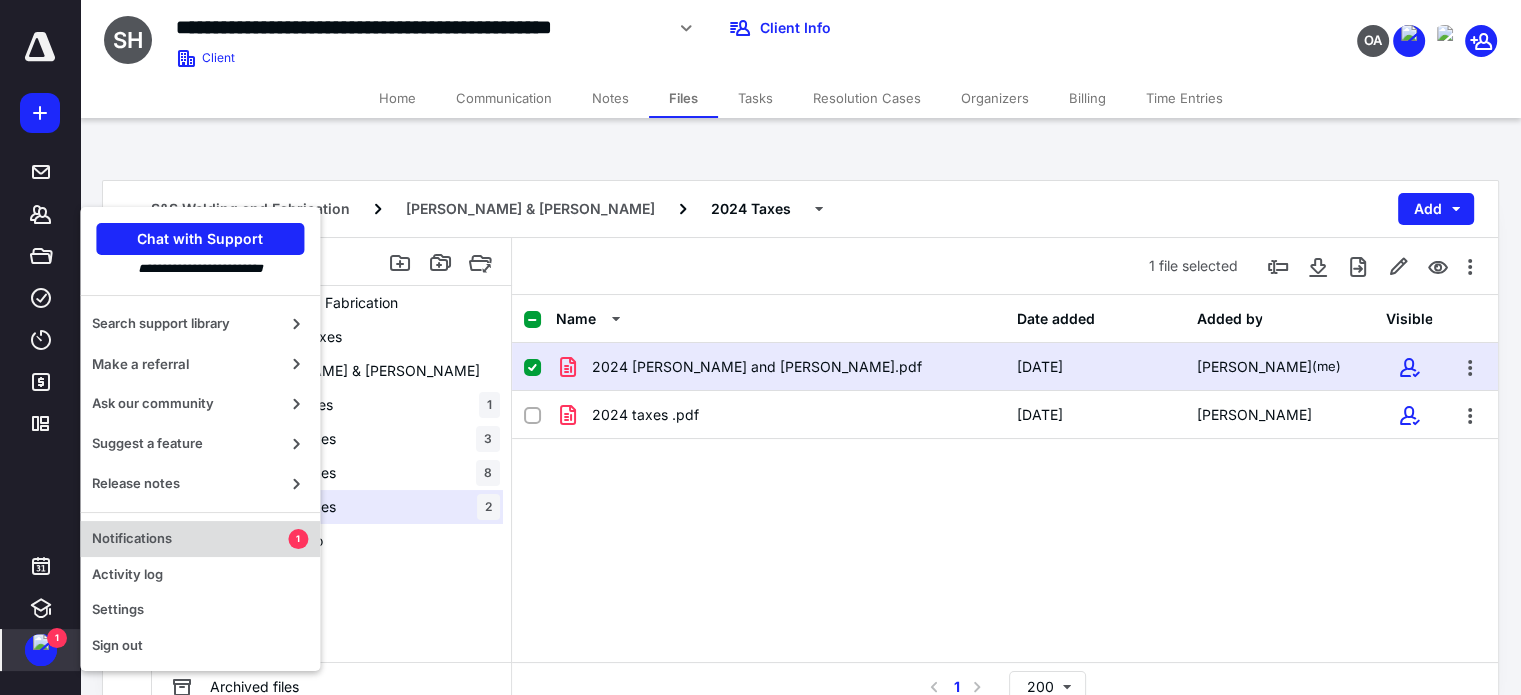 click on "Notifications" at bounding box center (190, 539) 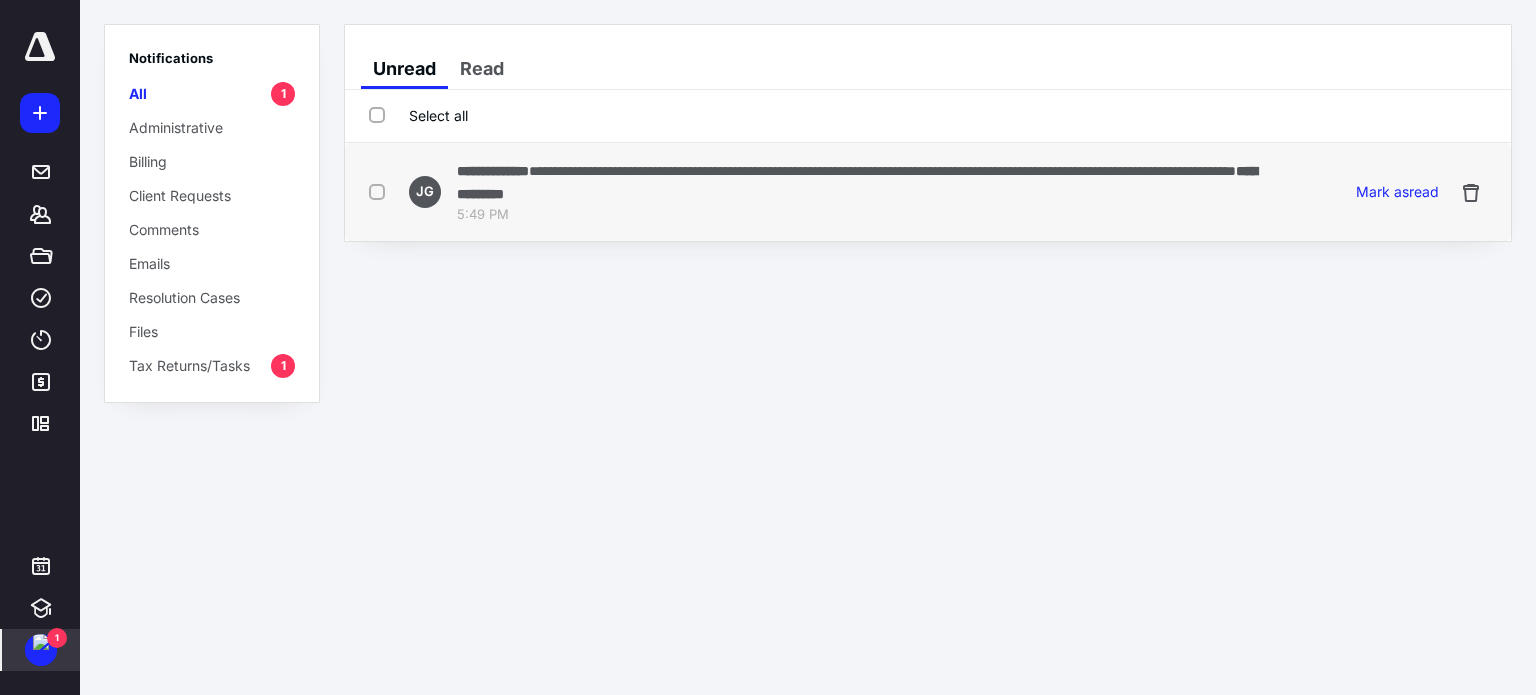 click on "**********" at bounding box center [860, 182] 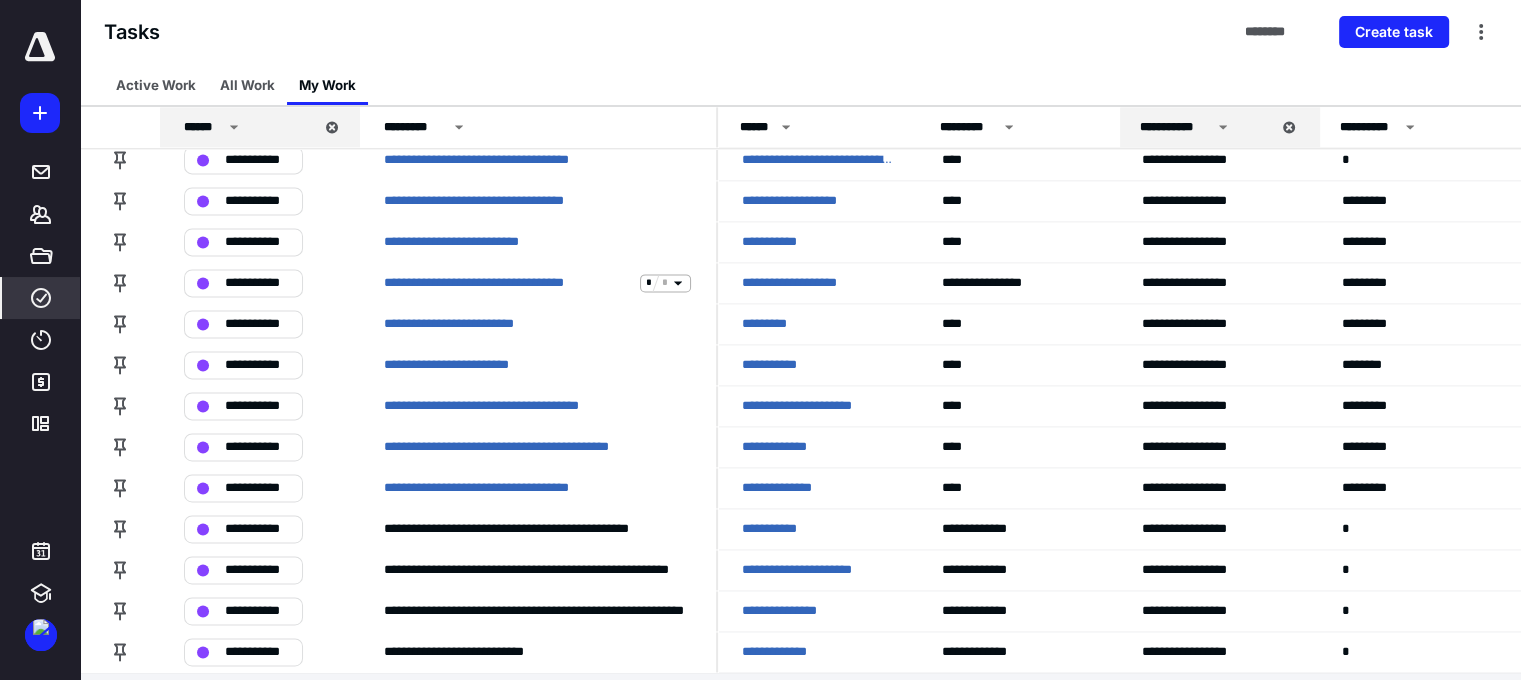 scroll, scrollTop: 2808, scrollLeft: 0, axis: vertical 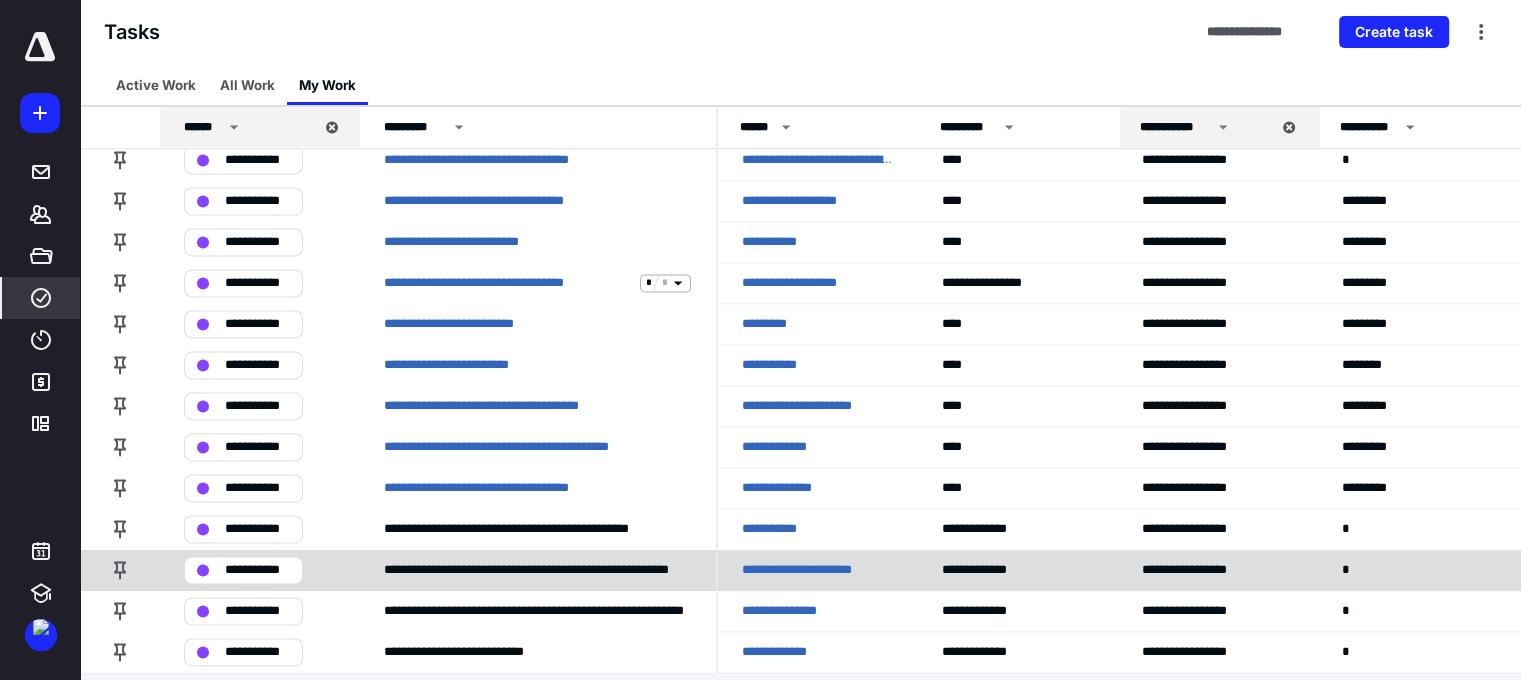 click on "**********" at bounding box center (243, 570) 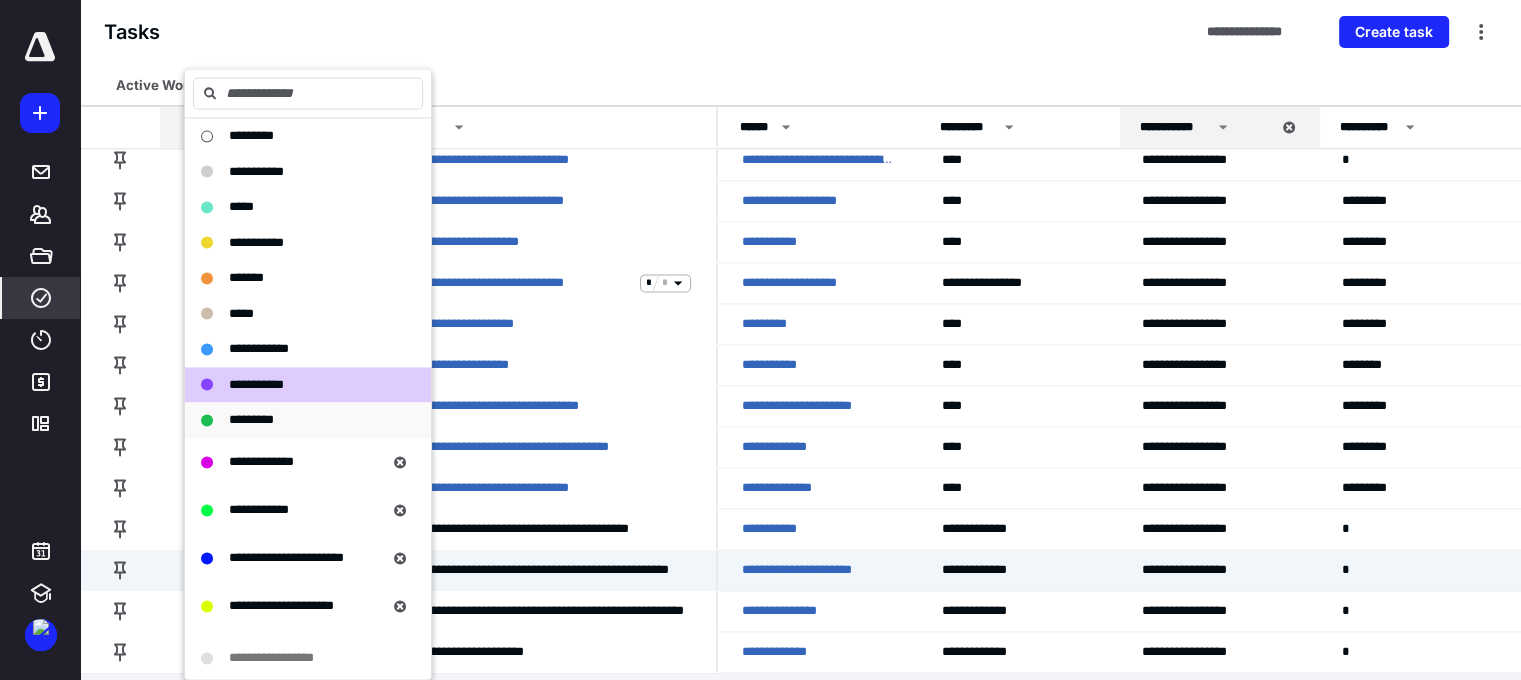 click on "*********" at bounding box center [251, 419] 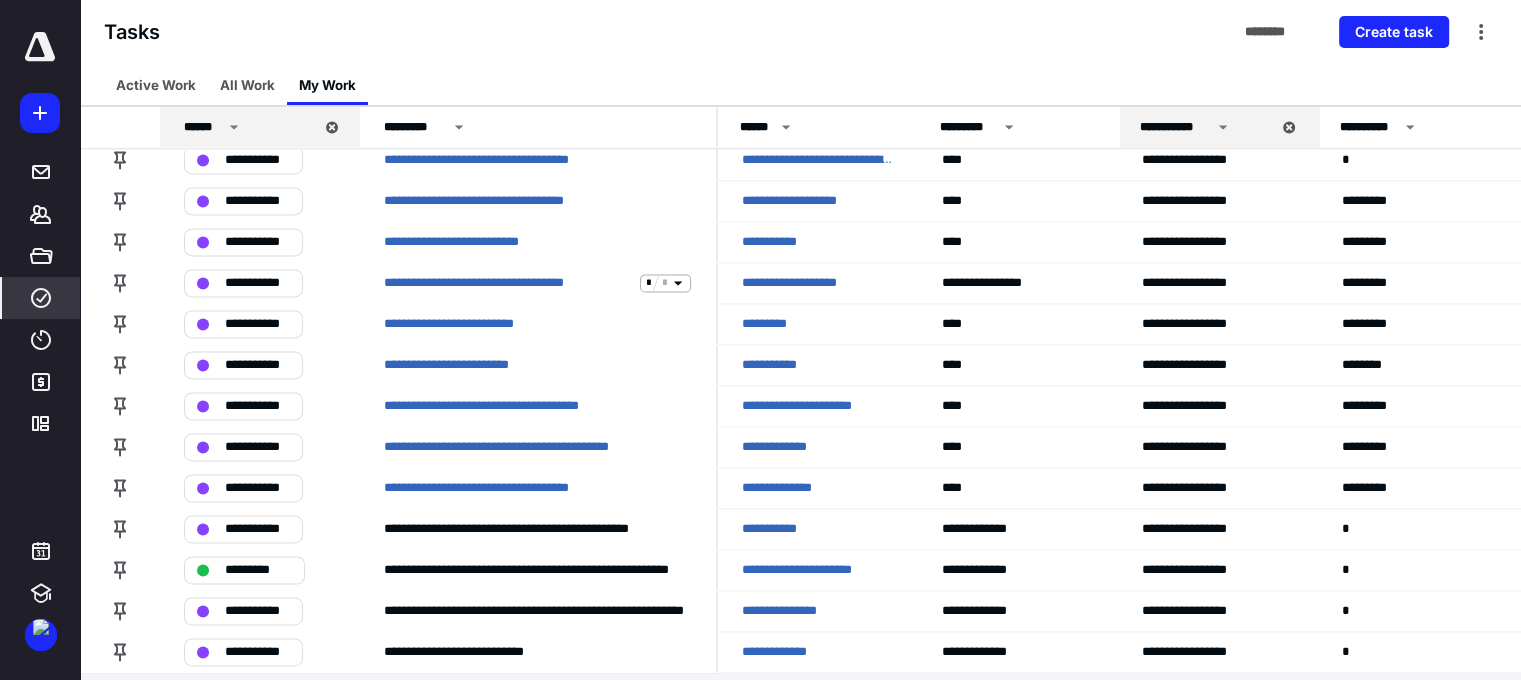 scroll, scrollTop: 2768, scrollLeft: 0, axis: vertical 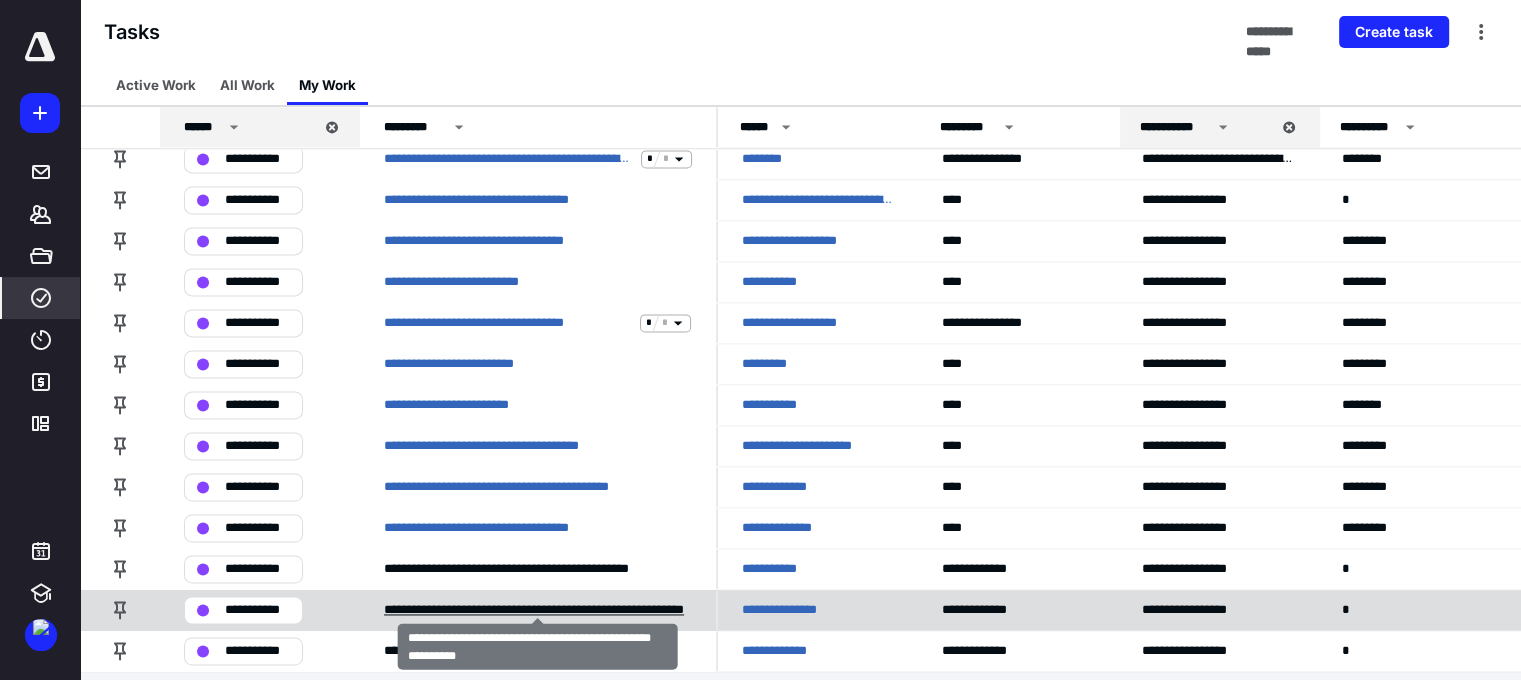 click on "**********" at bounding box center [538, 610] 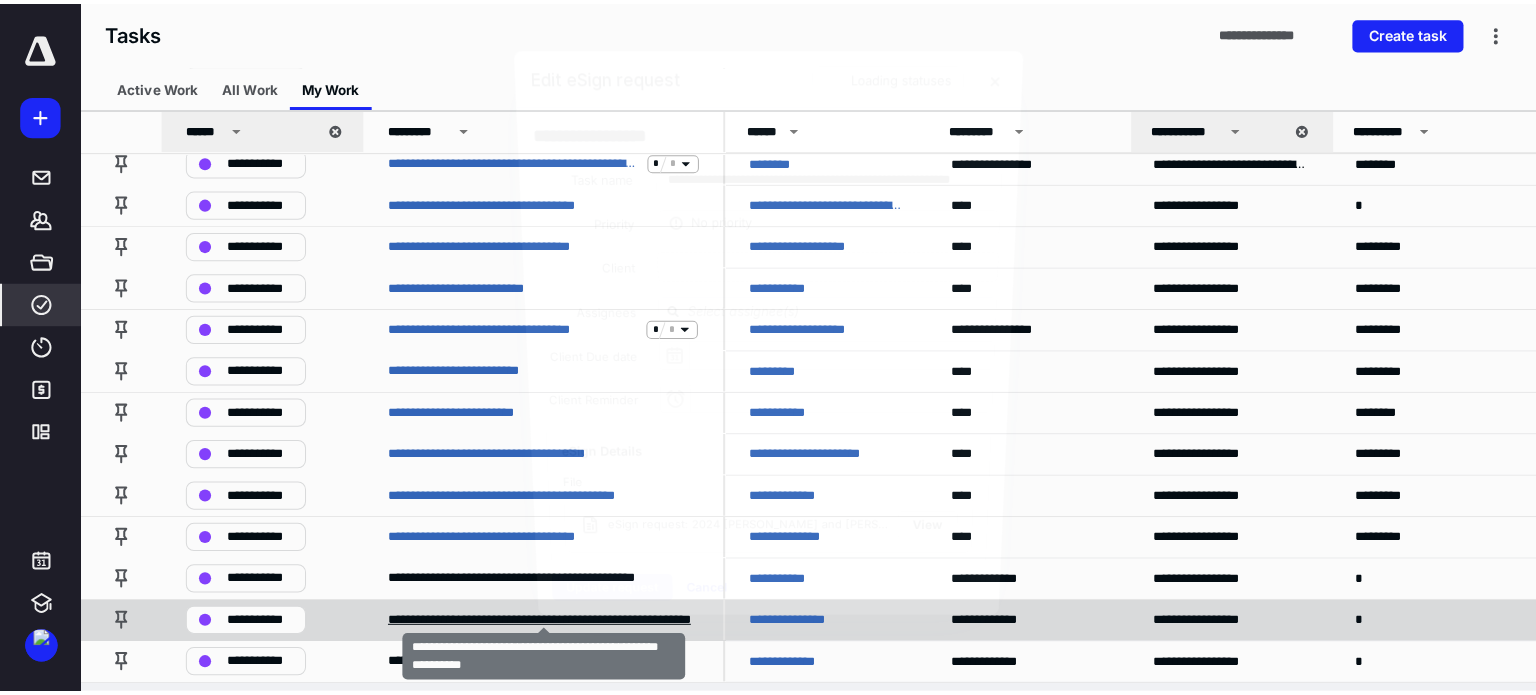 scroll, scrollTop: 2752, scrollLeft: 0, axis: vertical 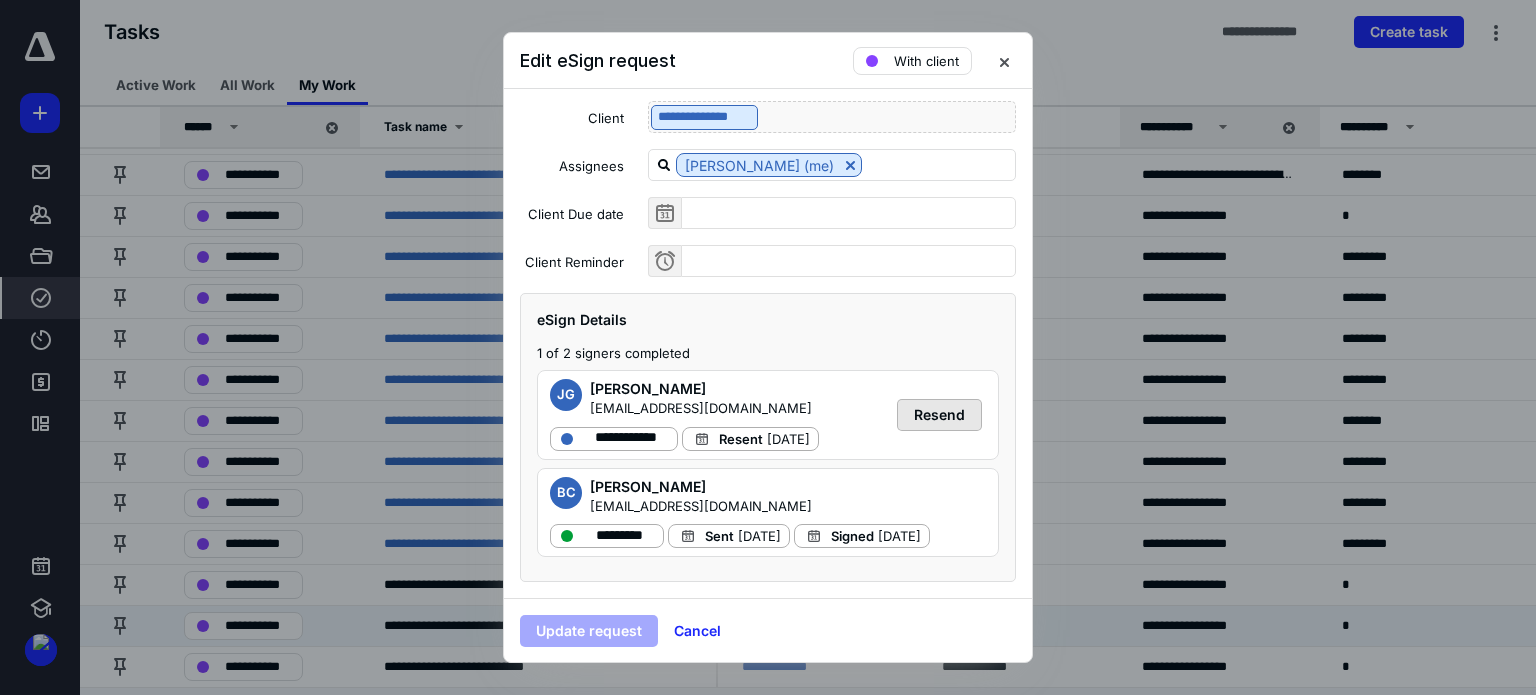 click on "Resend" at bounding box center (939, 415) 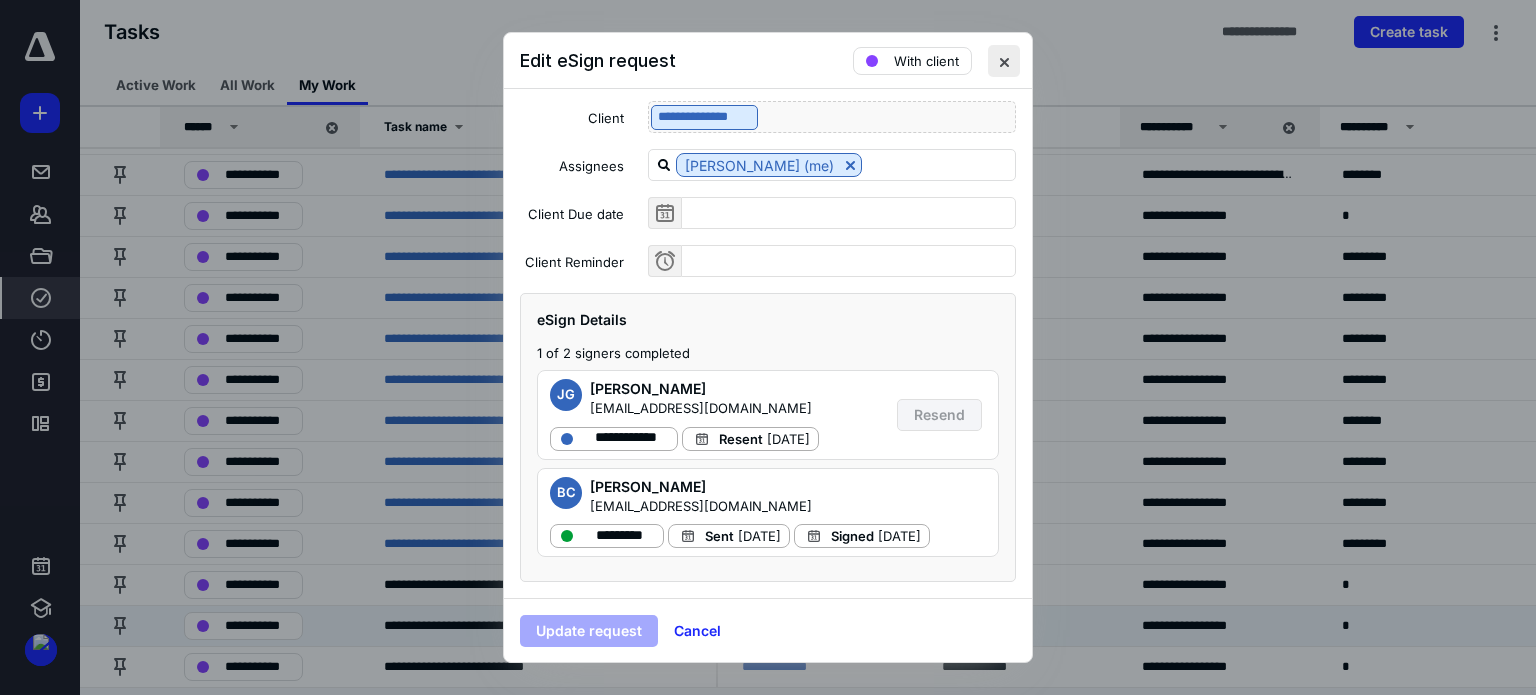 click at bounding box center [1004, 61] 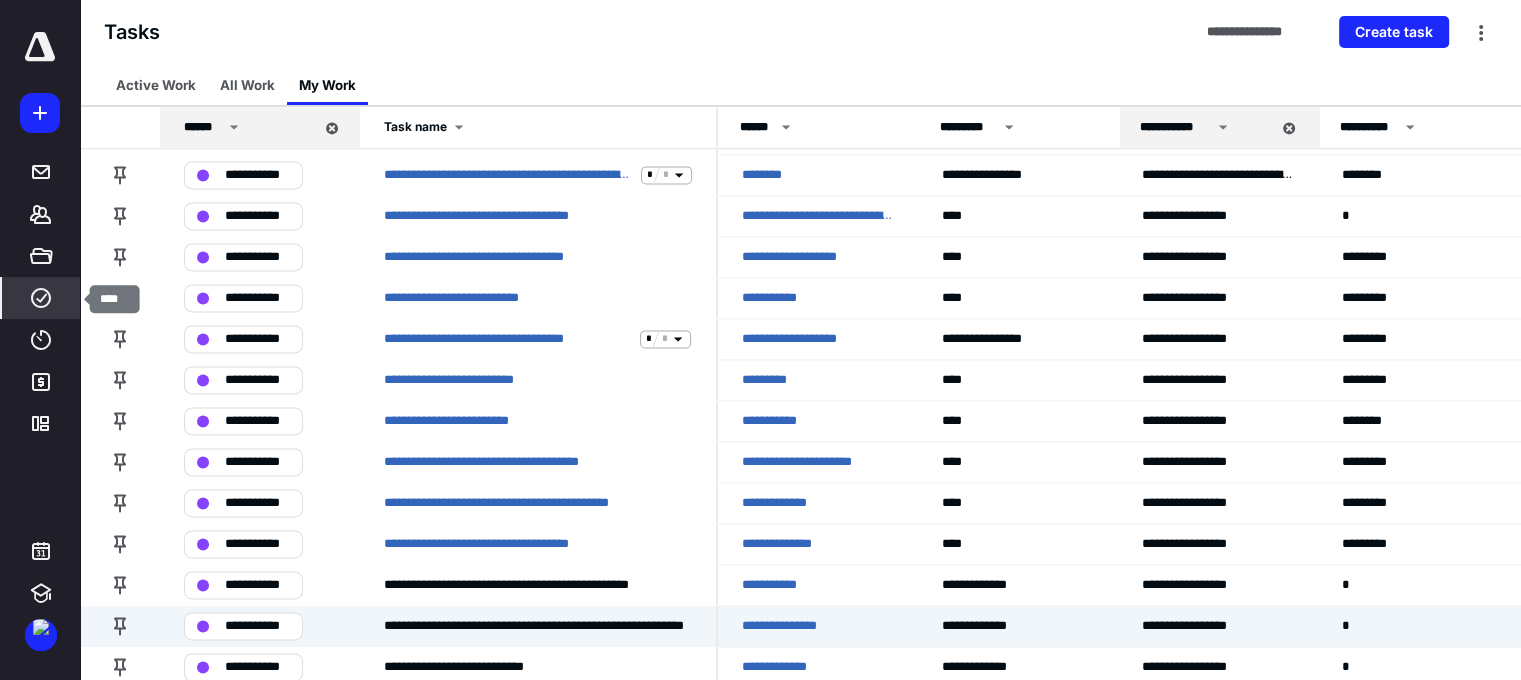 click 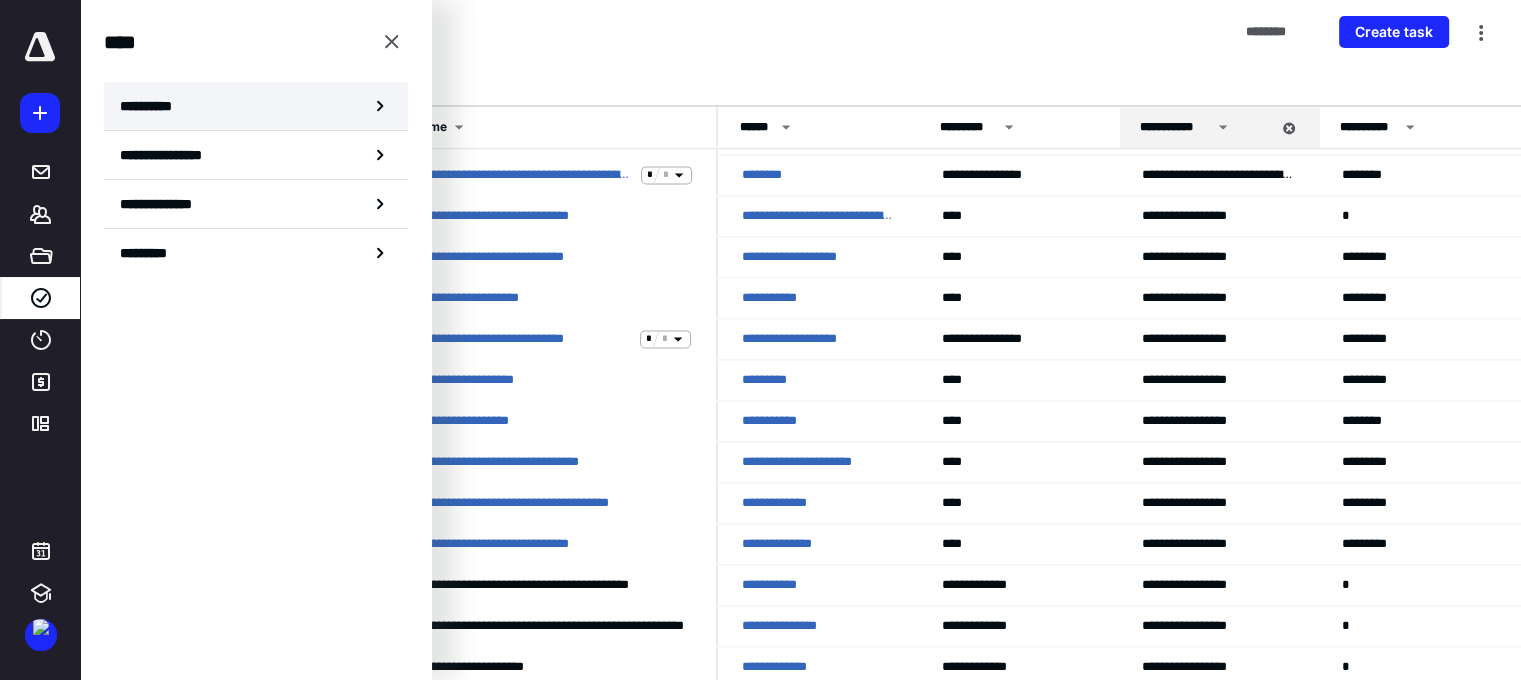 click on "**********" at bounding box center (256, 106) 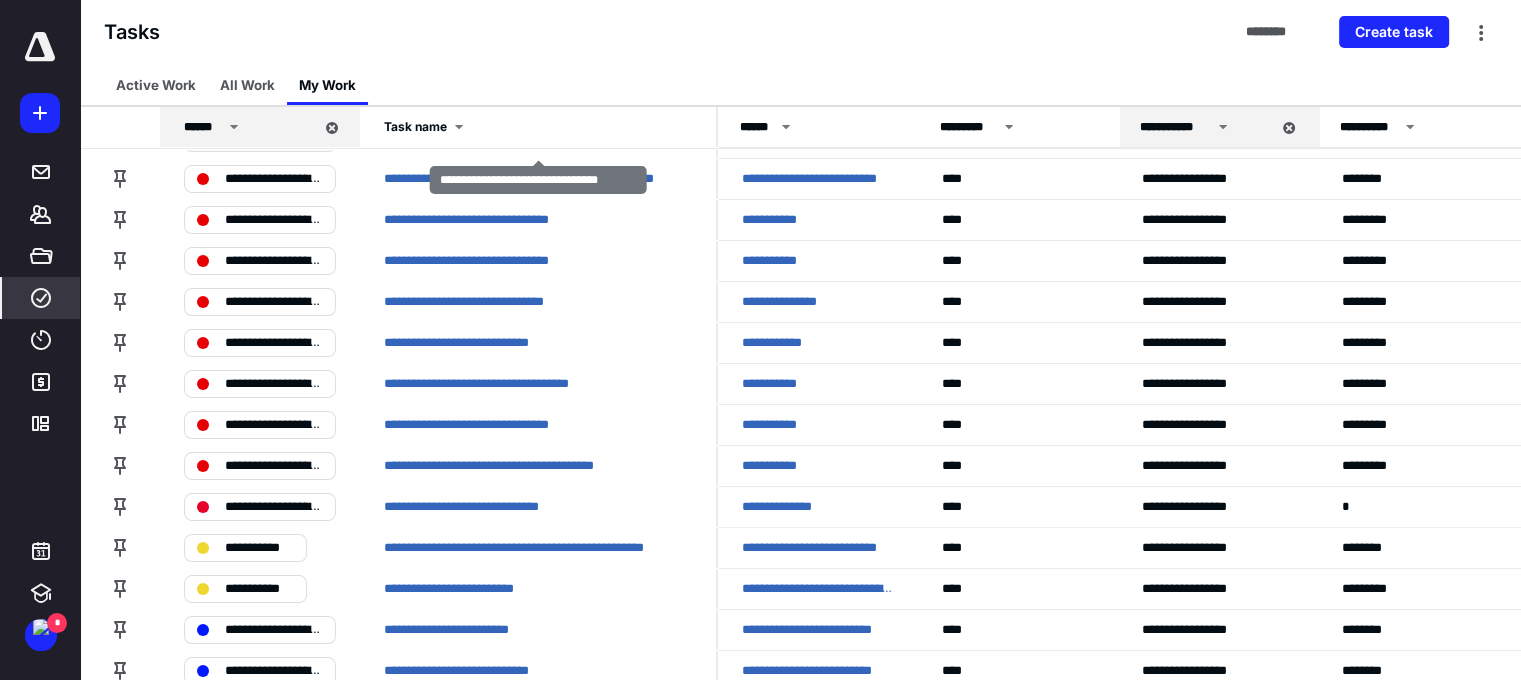 scroll, scrollTop: 205, scrollLeft: 0, axis: vertical 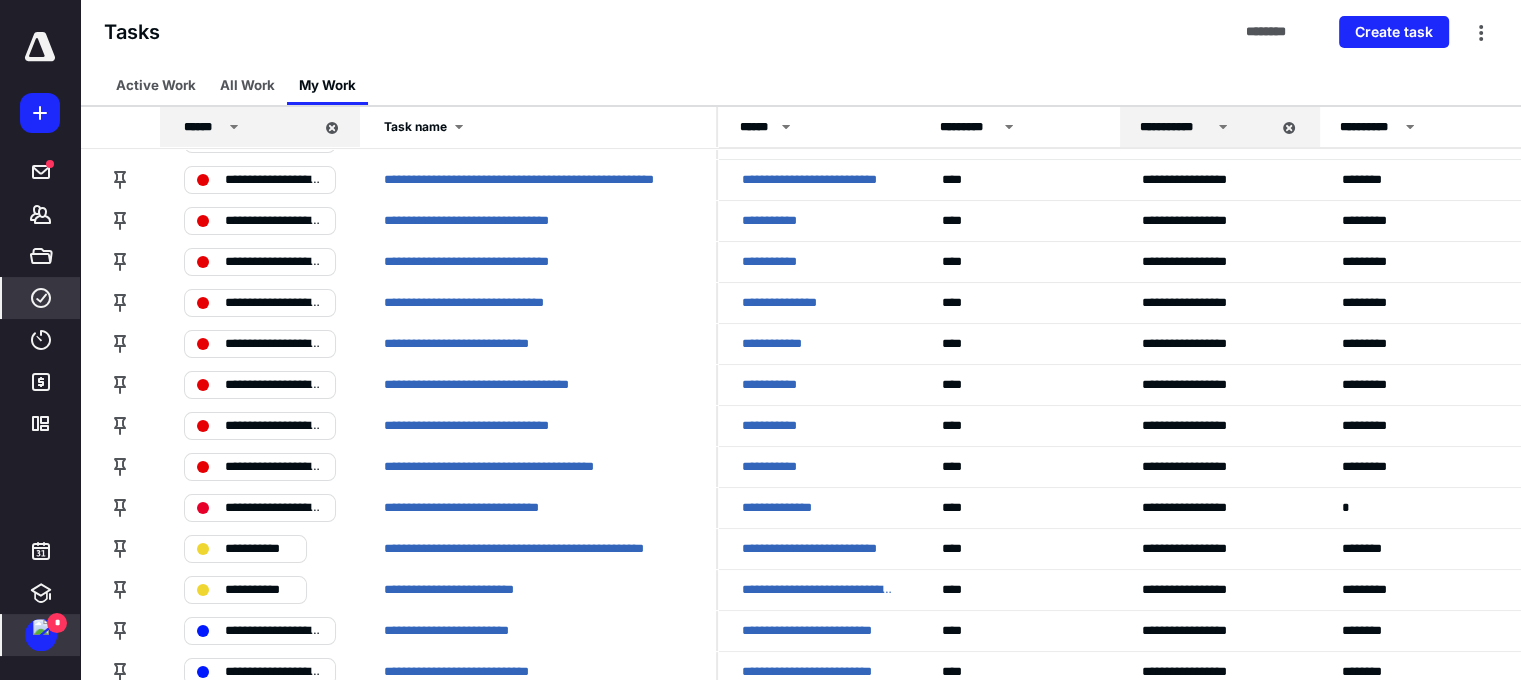 click at bounding box center [41, 627] 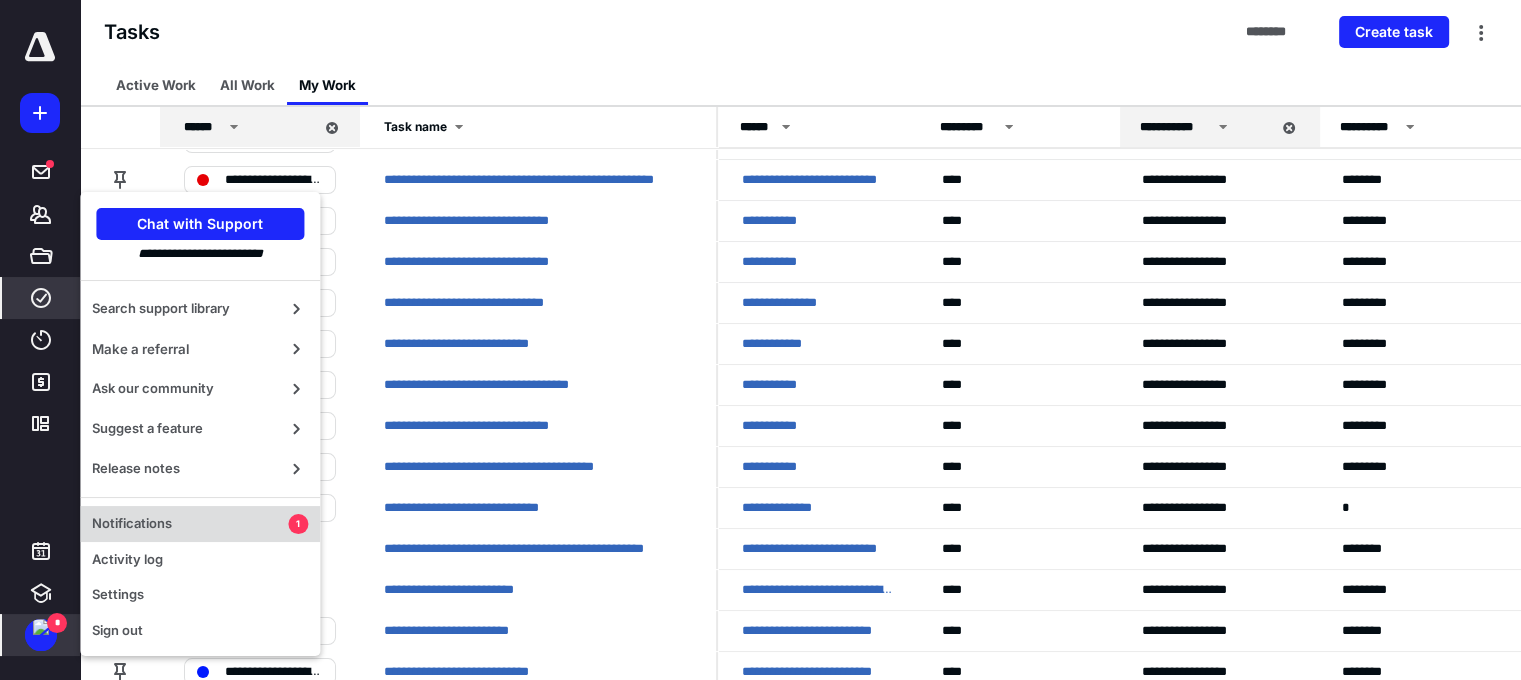 click on "Notifications" at bounding box center [190, 524] 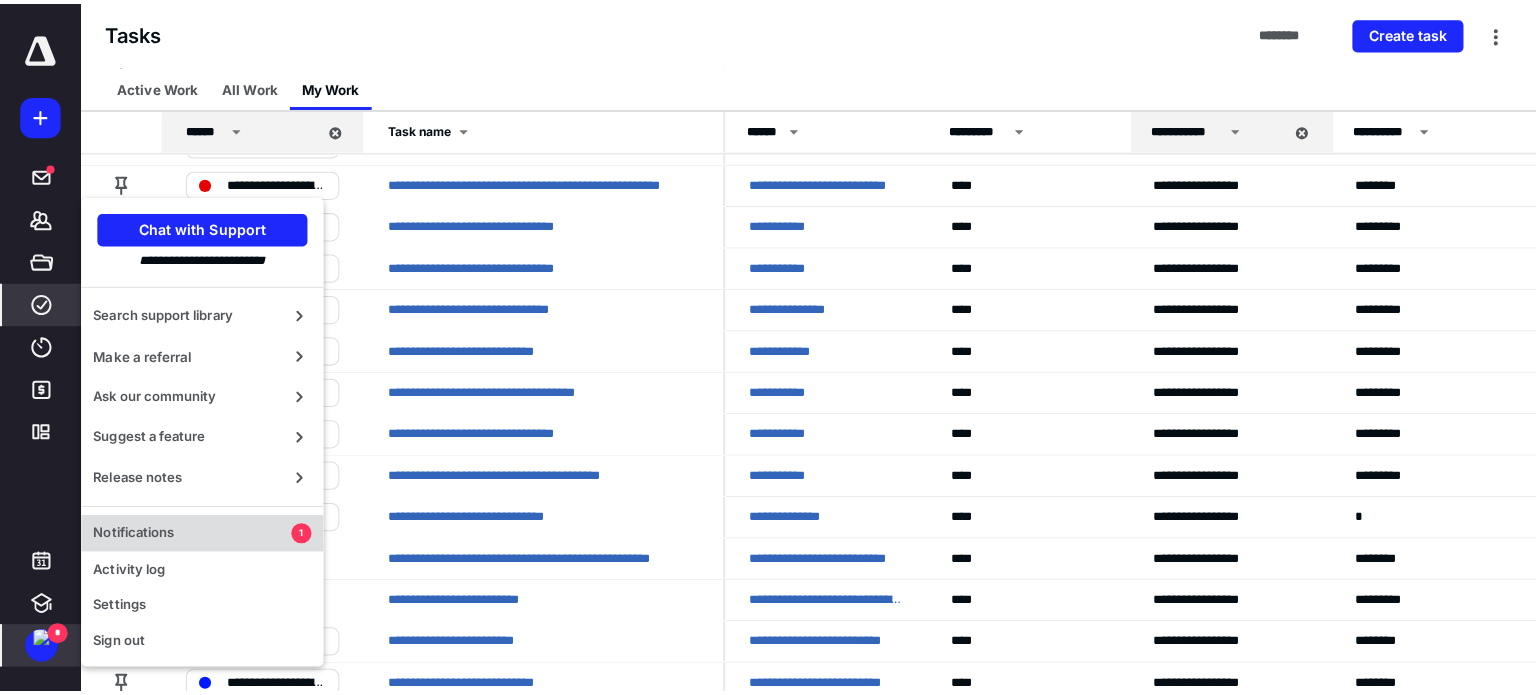 scroll, scrollTop: 0, scrollLeft: 0, axis: both 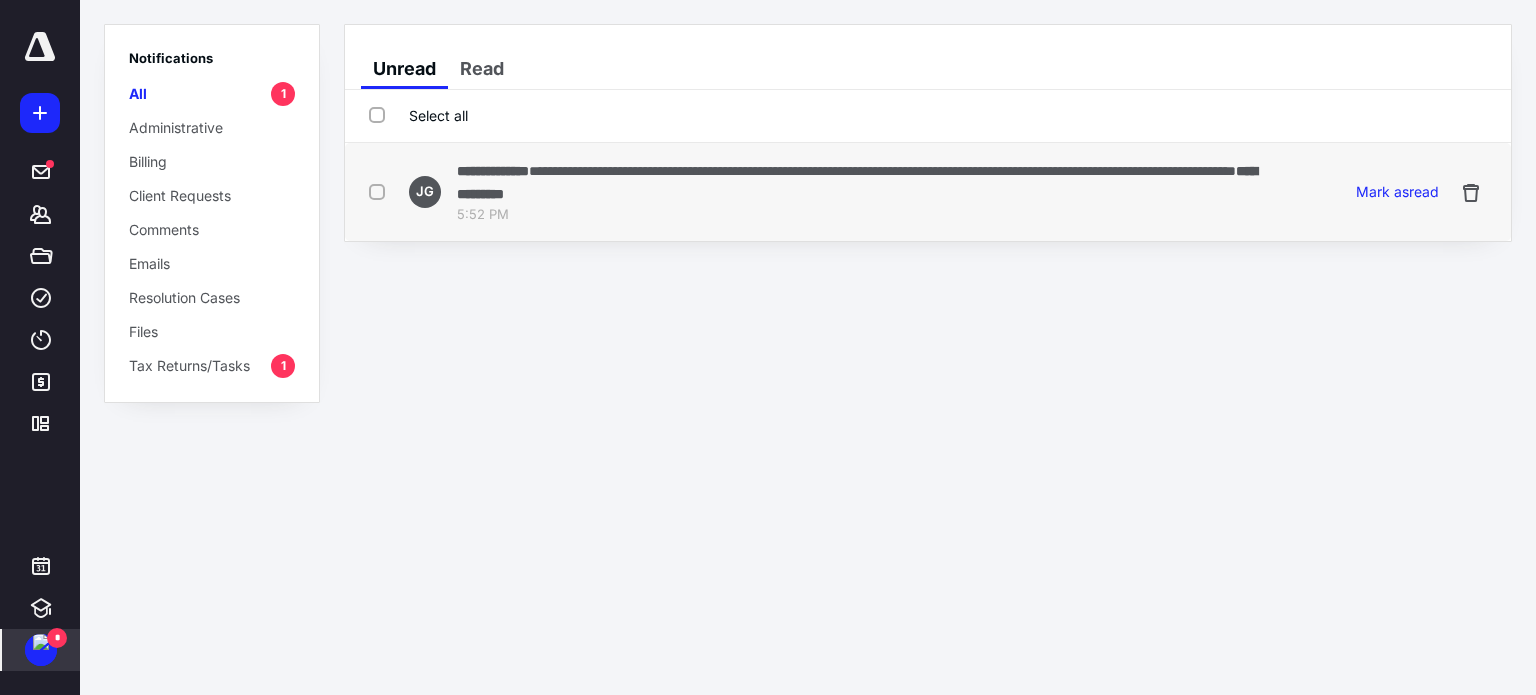click on "**********" at bounding box center [928, 192] 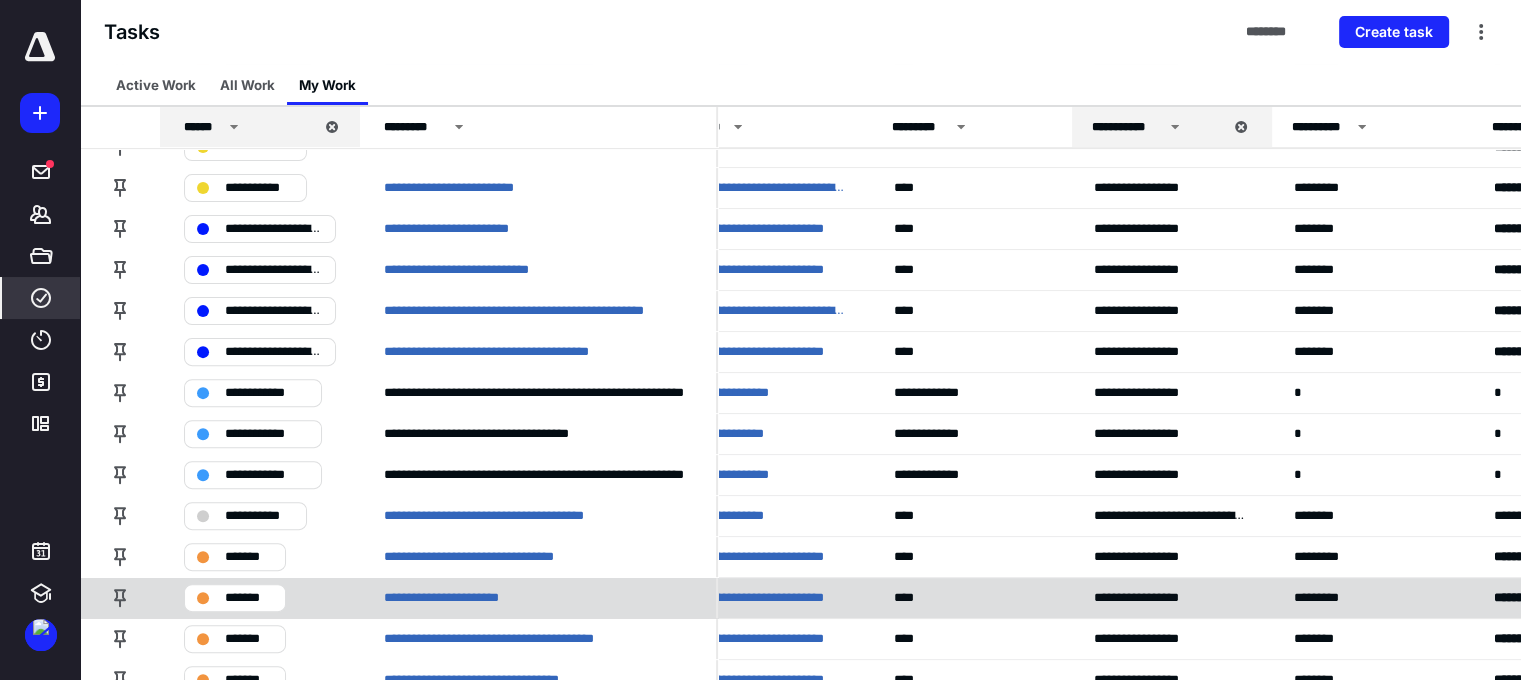 scroll, scrollTop: 0, scrollLeft: 48, axis: horizontal 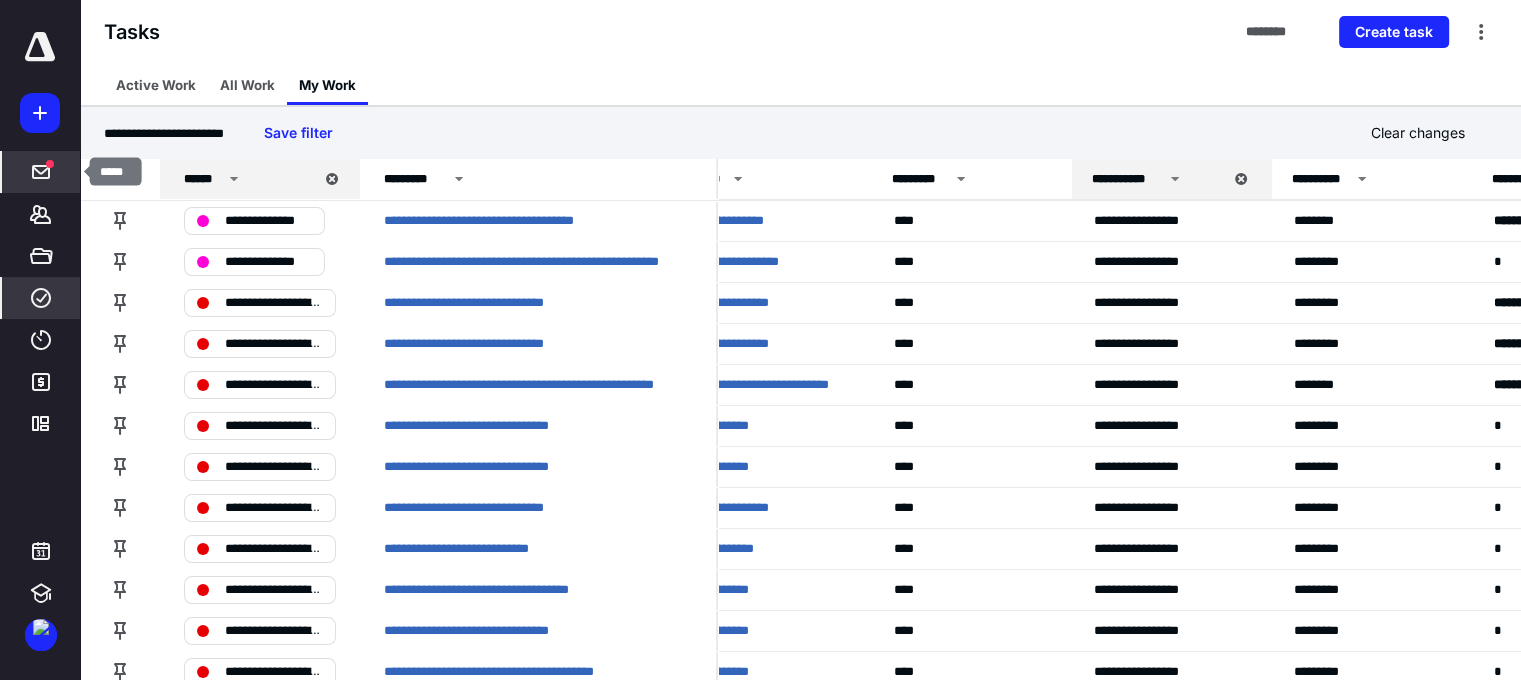 click on "*****" at bounding box center [41, 172] 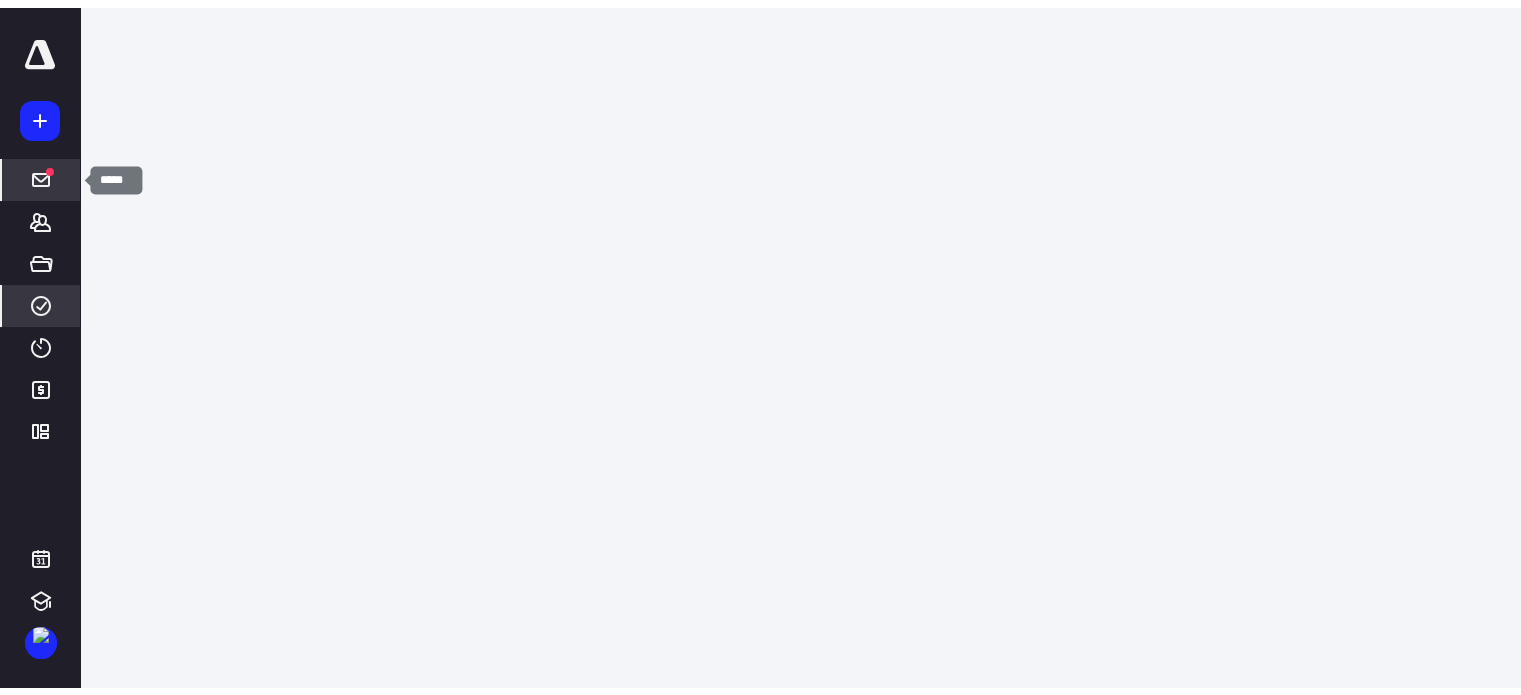 scroll, scrollTop: 0, scrollLeft: 0, axis: both 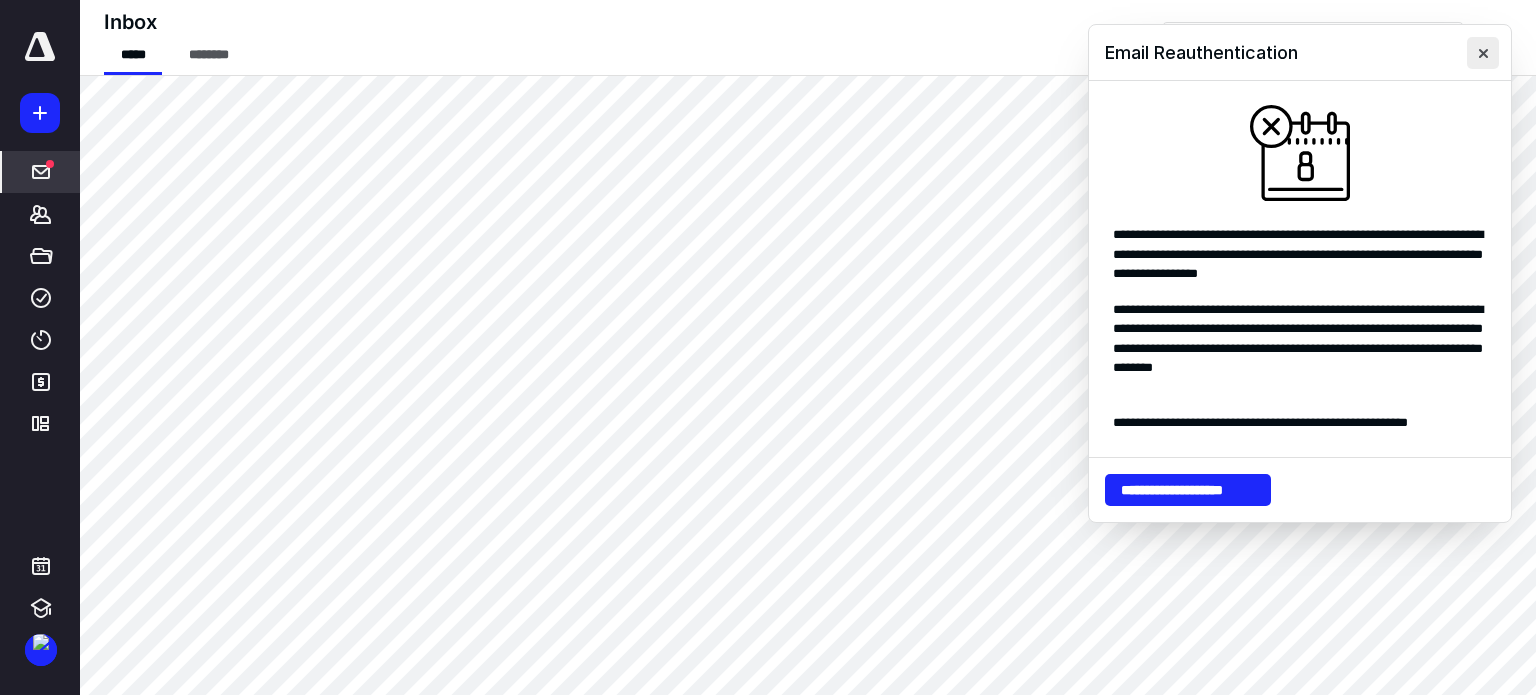 click at bounding box center (1483, 53) 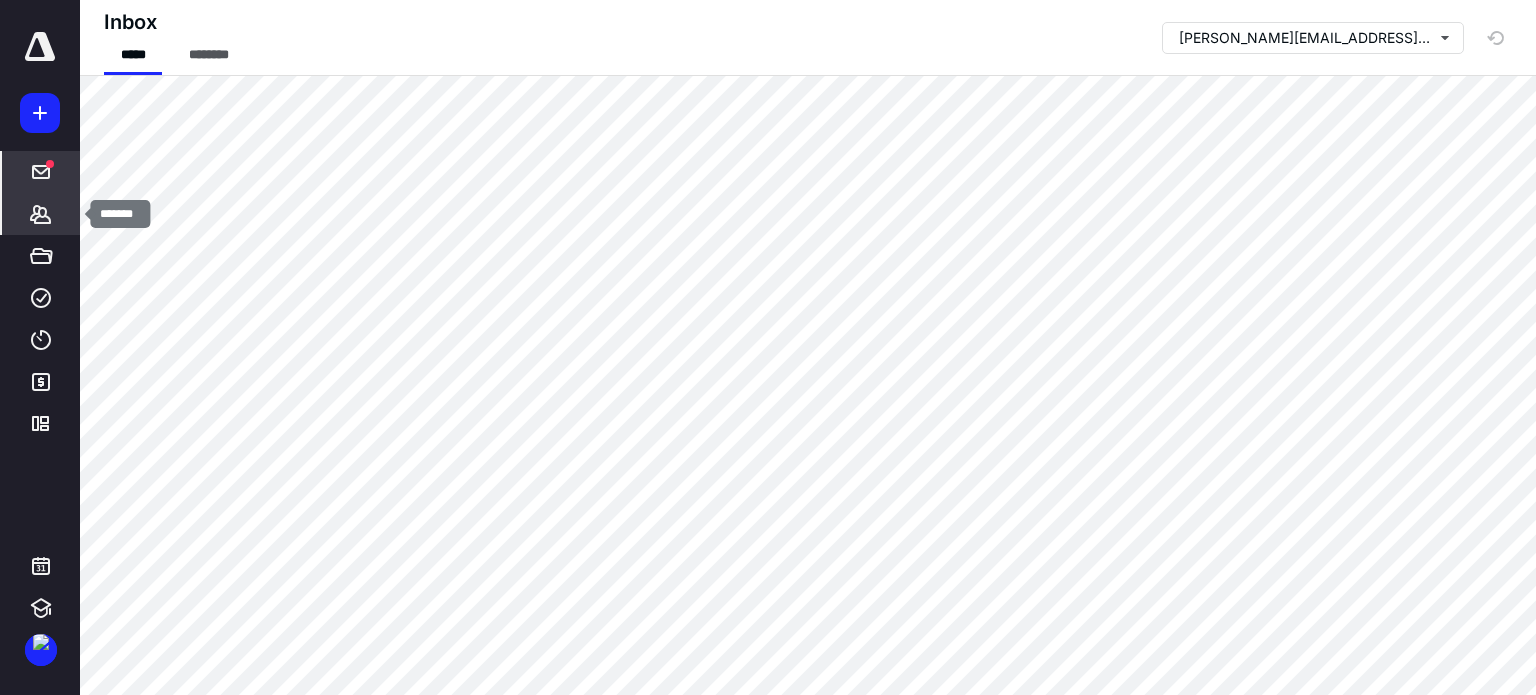 click 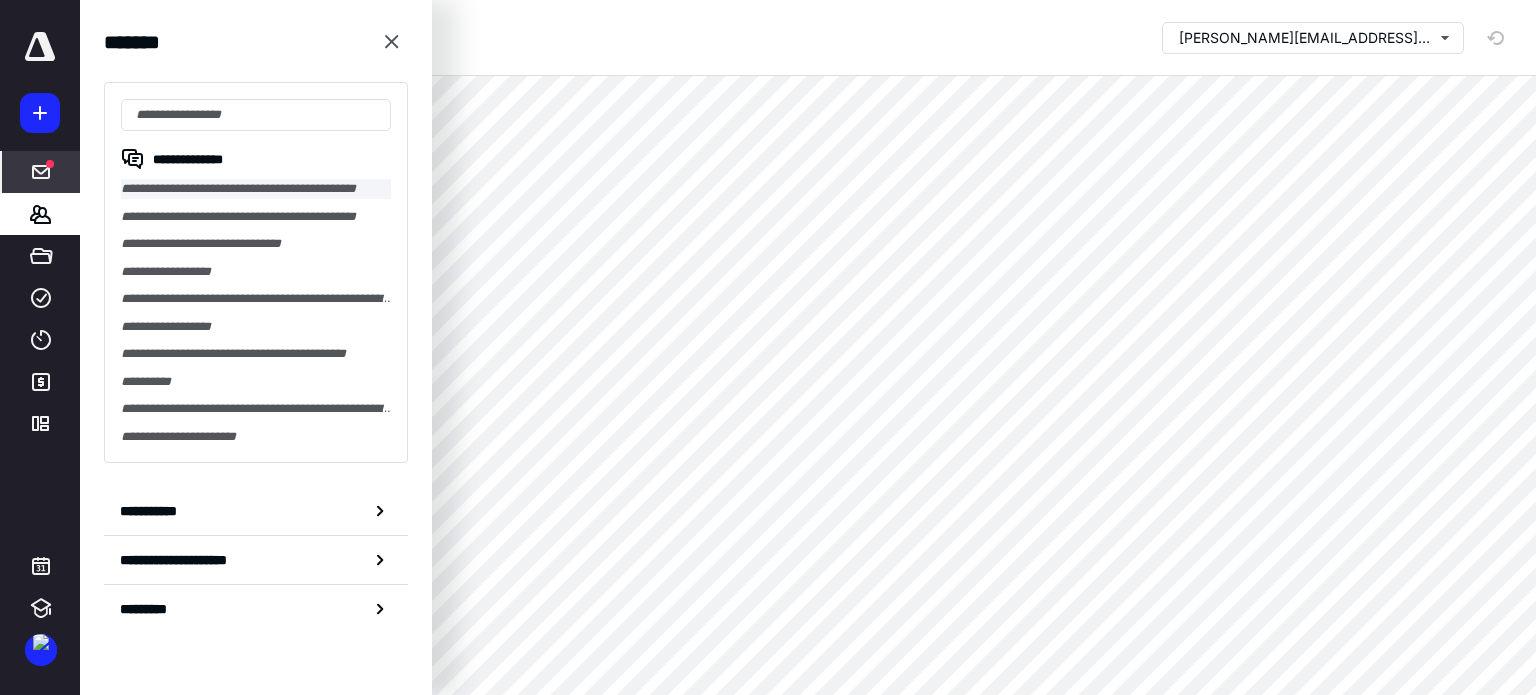 click on "**********" at bounding box center (256, 189) 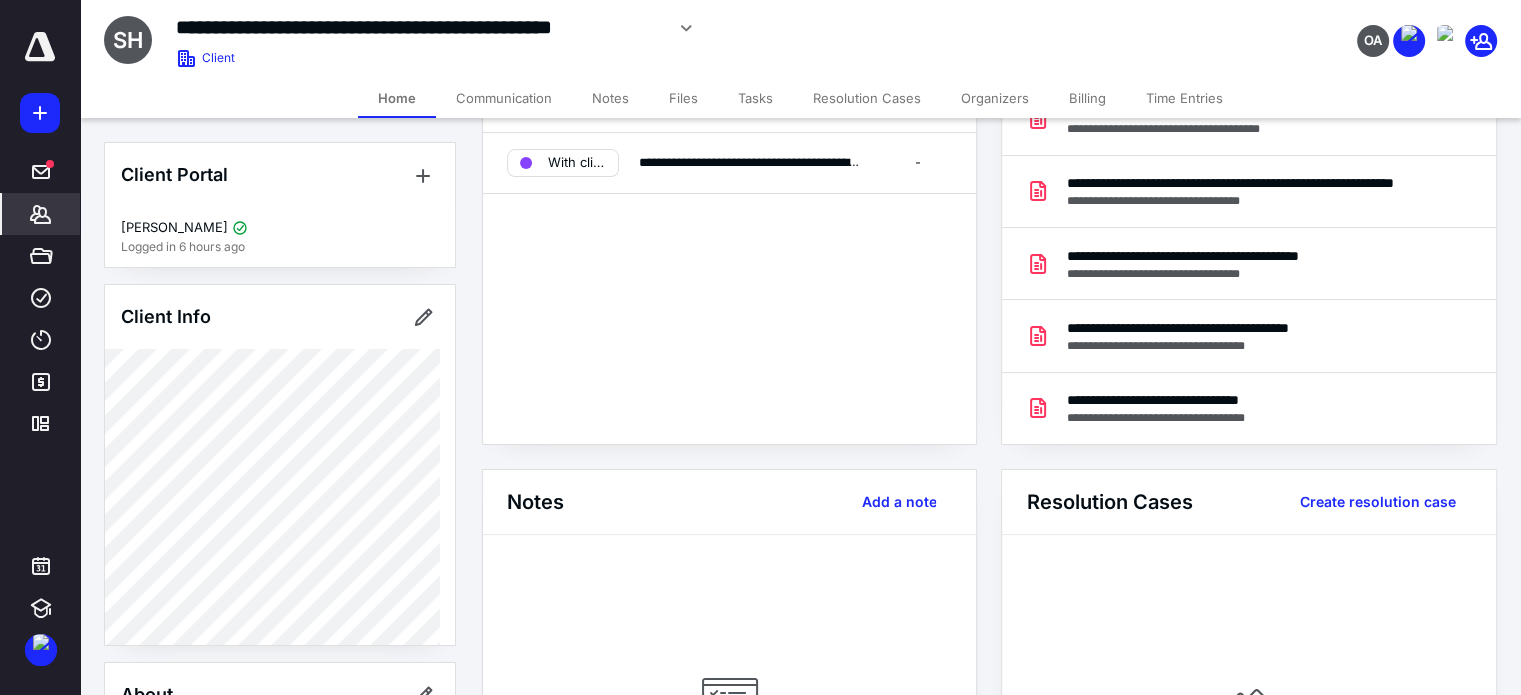 scroll, scrollTop: 0, scrollLeft: 0, axis: both 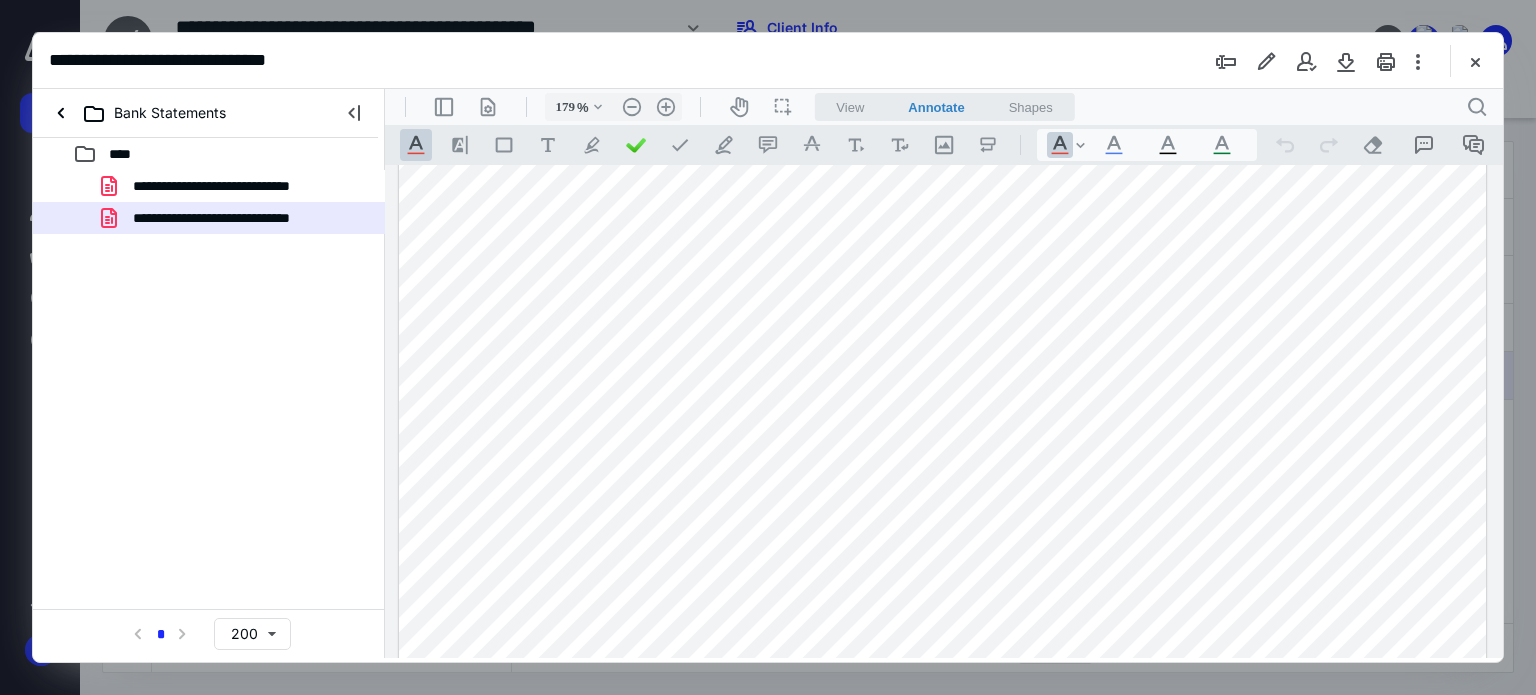 click at bounding box center (943, 546) 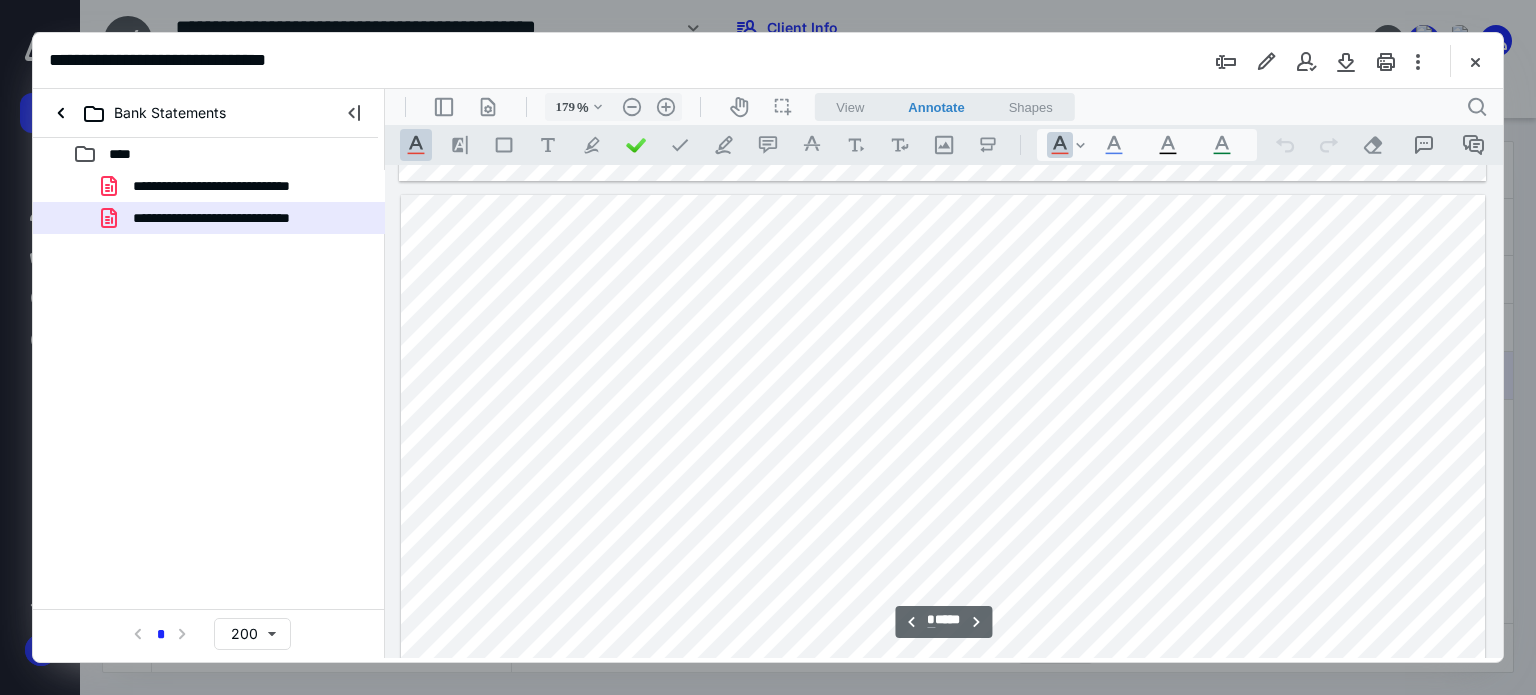 scroll, scrollTop: 1404, scrollLeft: 0, axis: vertical 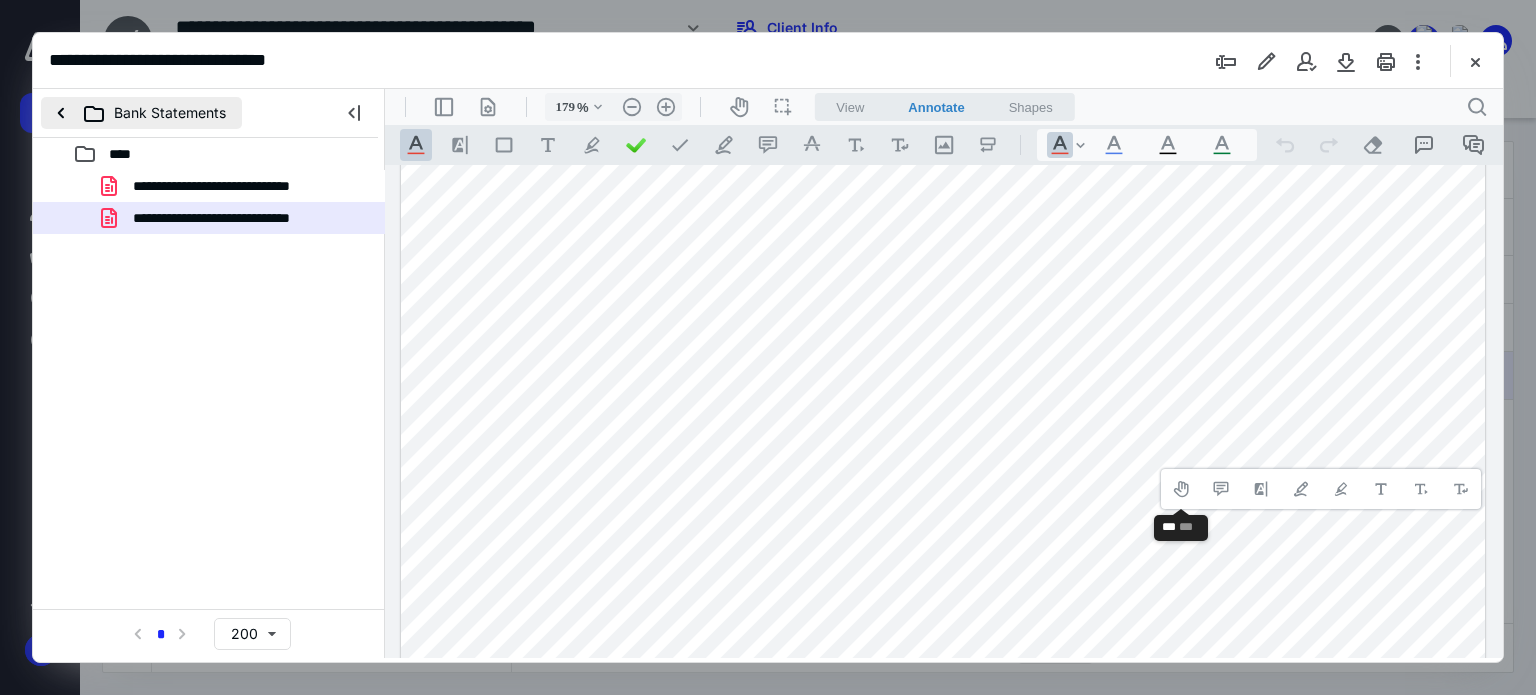 click on "Bank Statements" at bounding box center (141, 113) 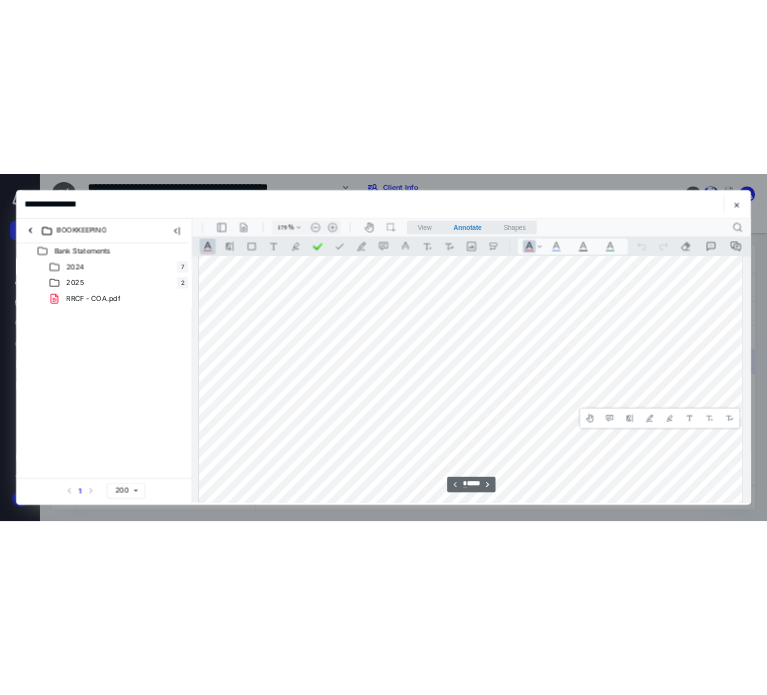 scroll, scrollTop: 816, scrollLeft: 0, axis: vertical 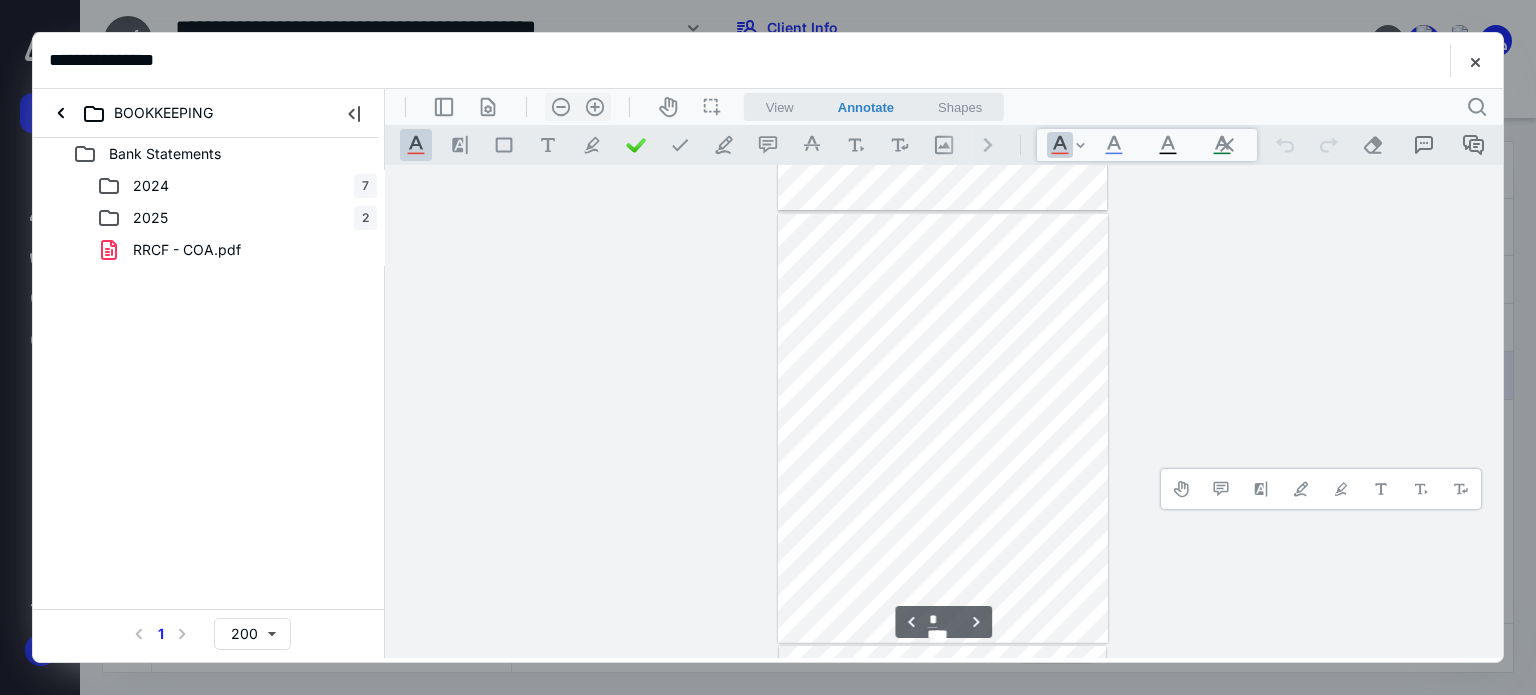type on "*" 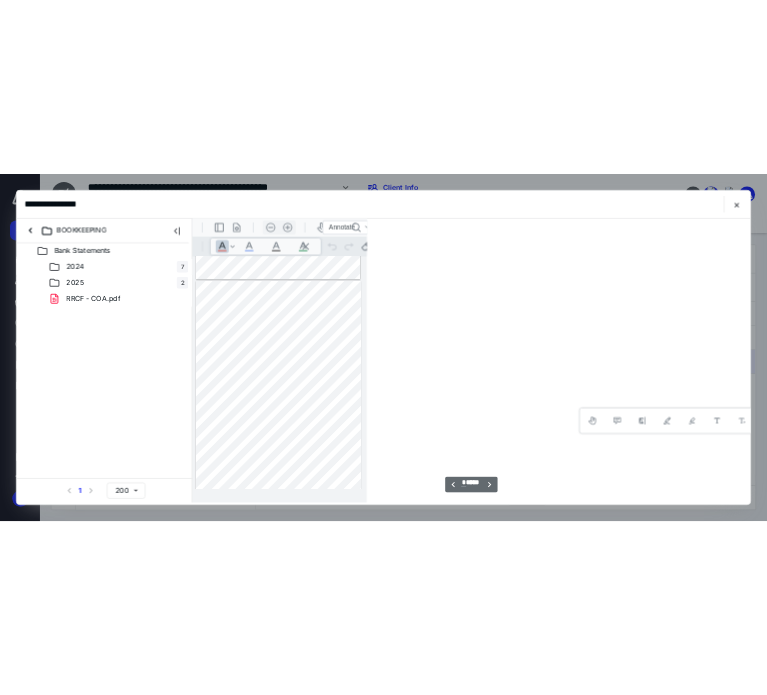 scroll, scrollTop: 839, scrollLeft: 0, axis: vertical 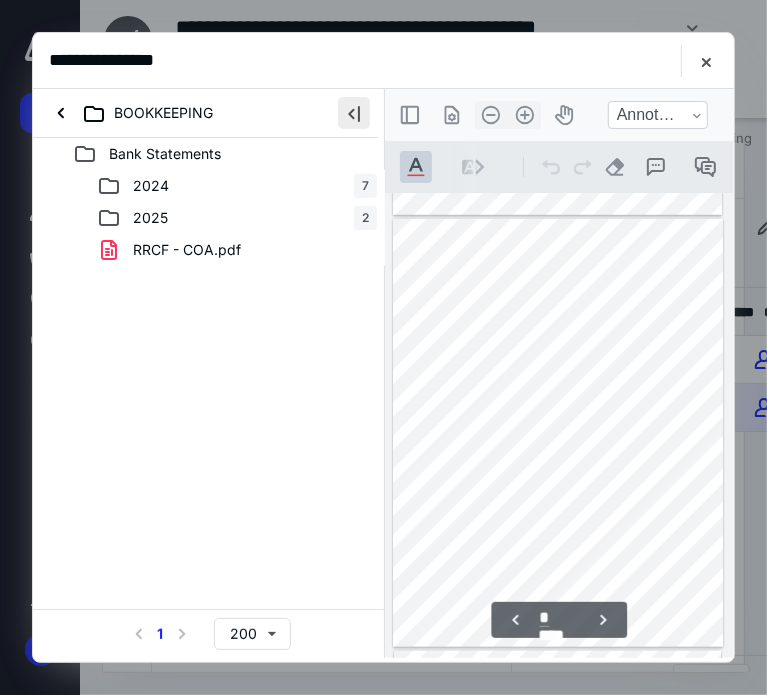 click at bounding box center (354, 113) 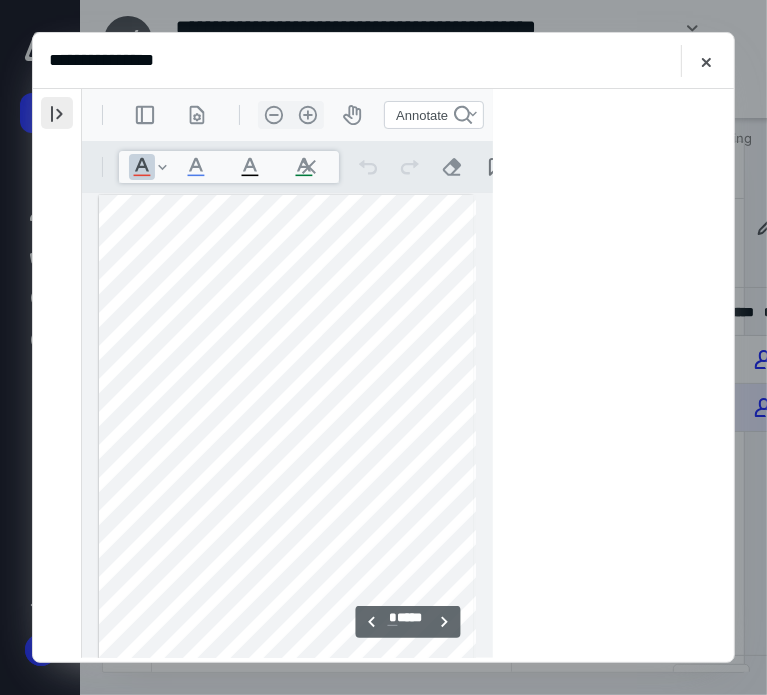 scroll, scrollTop: 0, scrollLeft: 0, axis: both 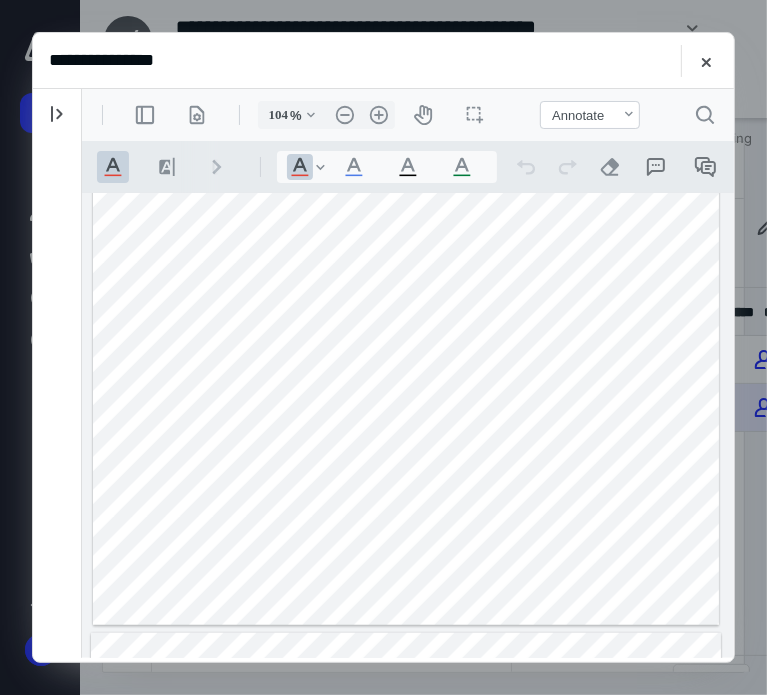 click at bounding box center [405, 217] 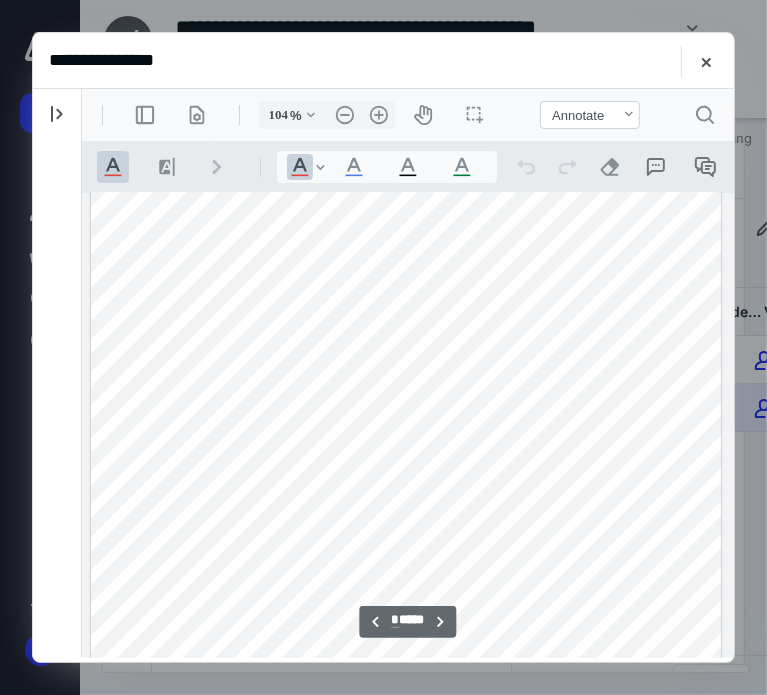scroll, scrollTop: 6754, scrollLeft: 0, axis: vertical 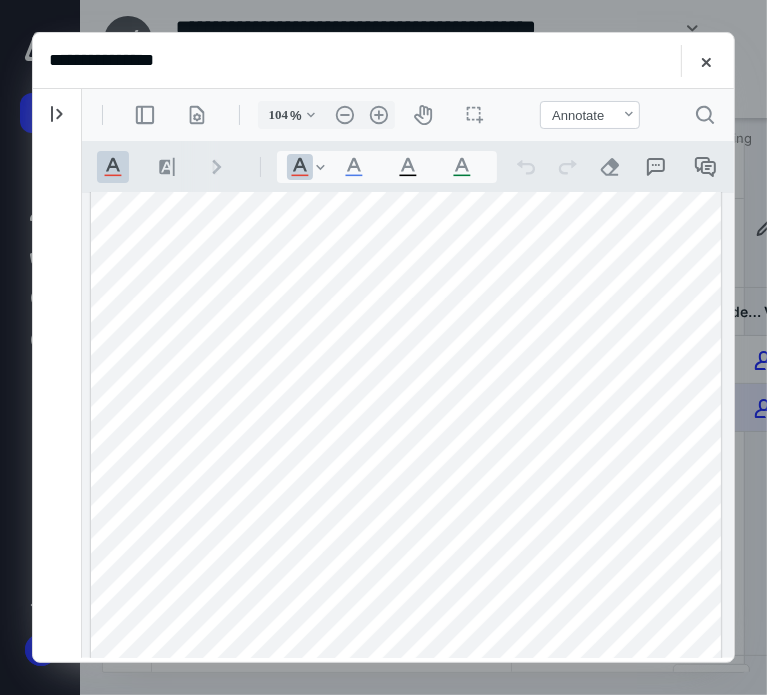 click at bounding box center [405, 432] 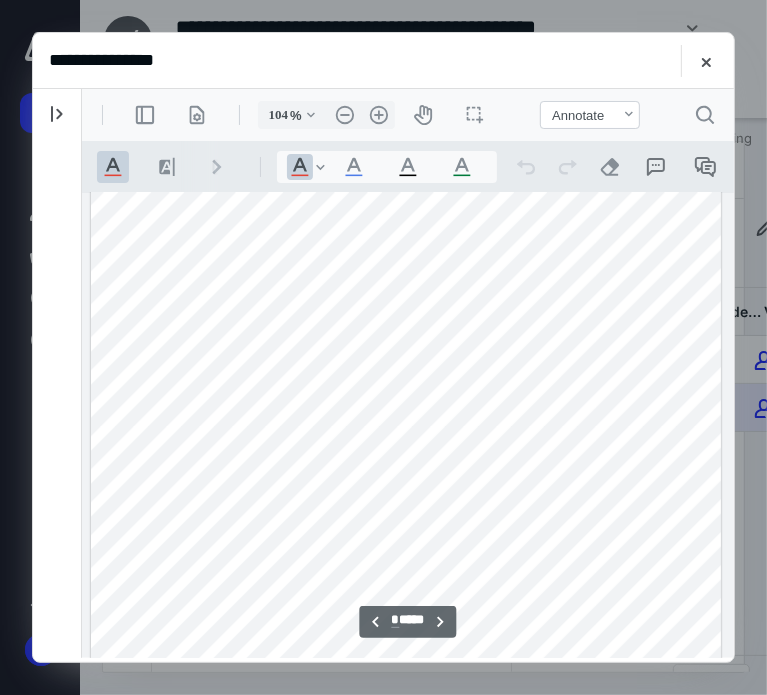 scroll, scrollTop: 6624, scrollLeft: 0, axis: vertical 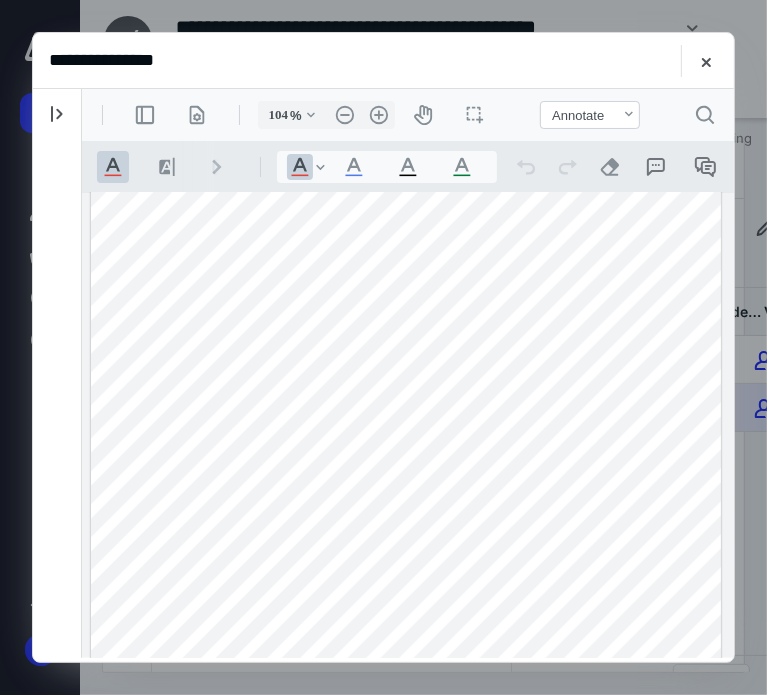 click at bounding box center [405, 562] 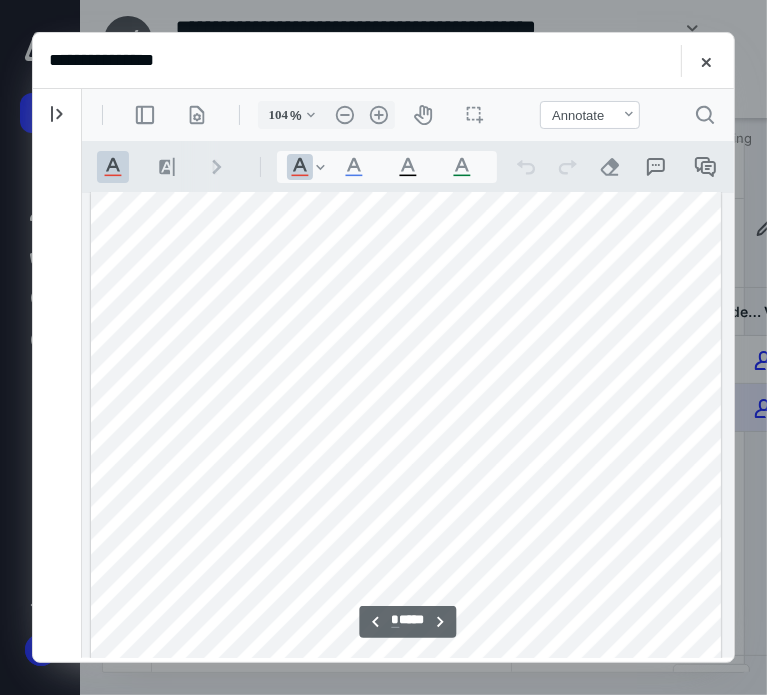 scroll, scrollTop: 6660, scrollLeft: 0, axis: vertical 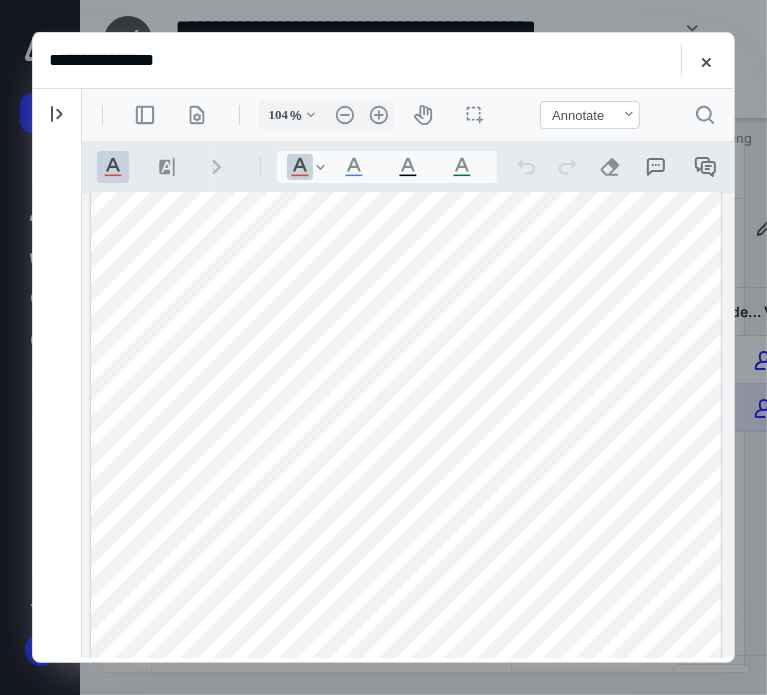 click at bounding box center (405, 526) 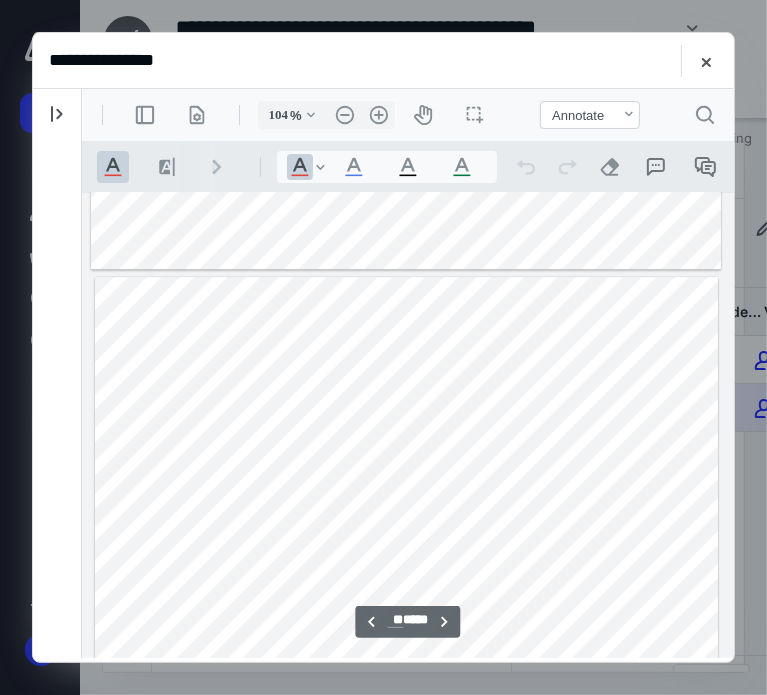 scroll, scrollTop: 7366, scrollLeft: 0, axis: vertical 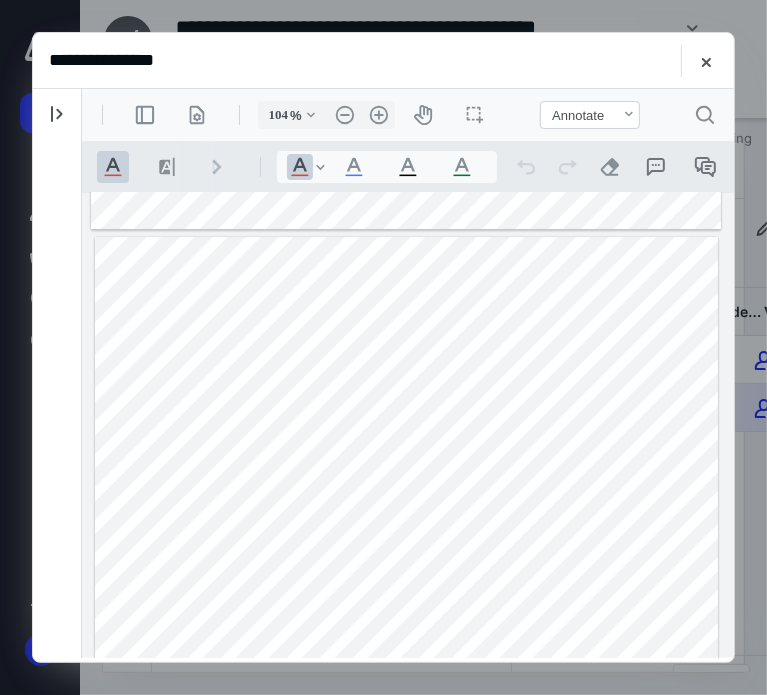 click at bounding box center [406, 643] 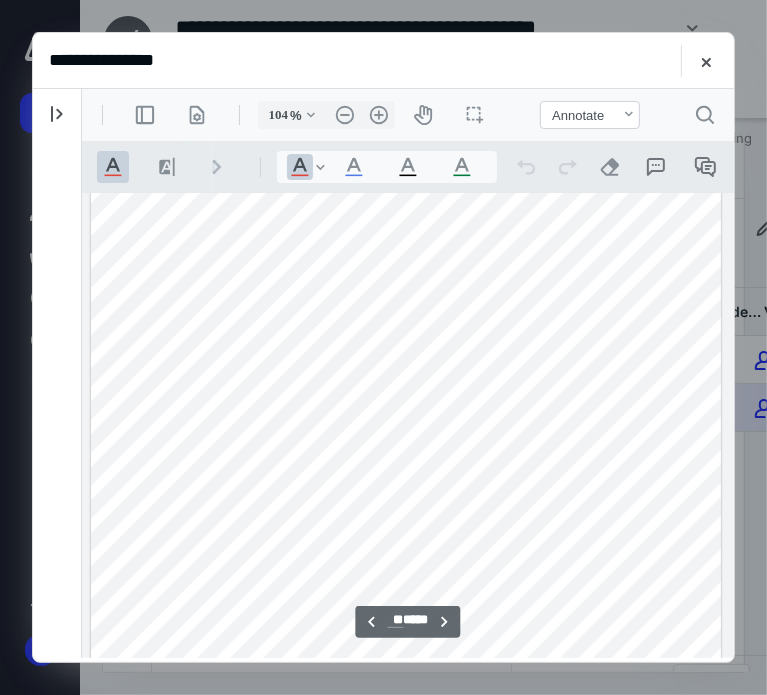 scroll, scrollTop: 8256, scrollLeft: 0, axis: vertical 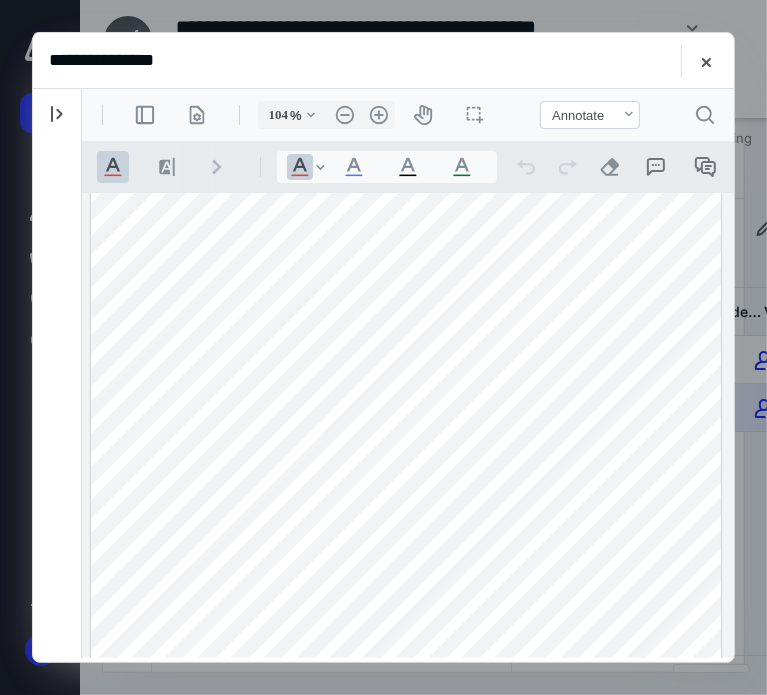 click at bounding box center (405, 576) 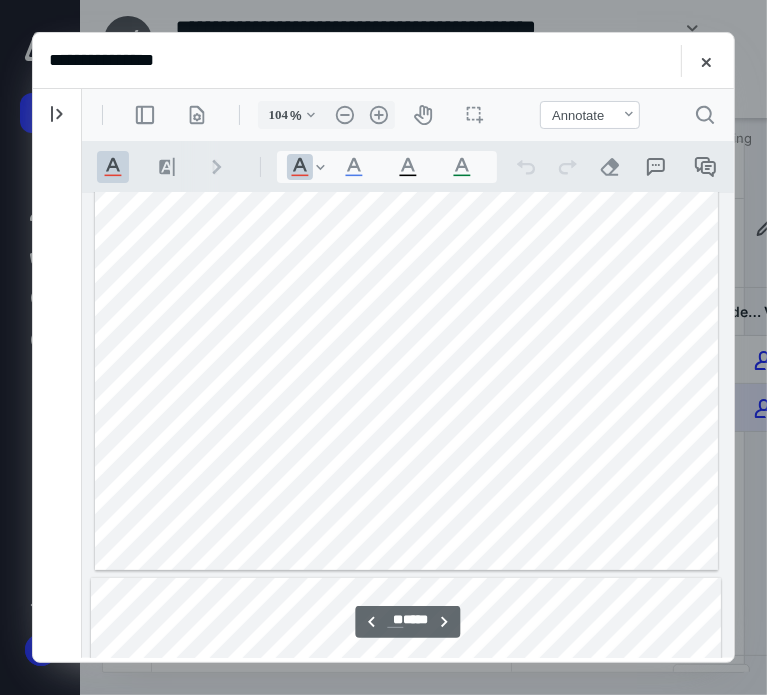 scroll, scrollTop: 7832, scrollLeft: 0, axis: vertical 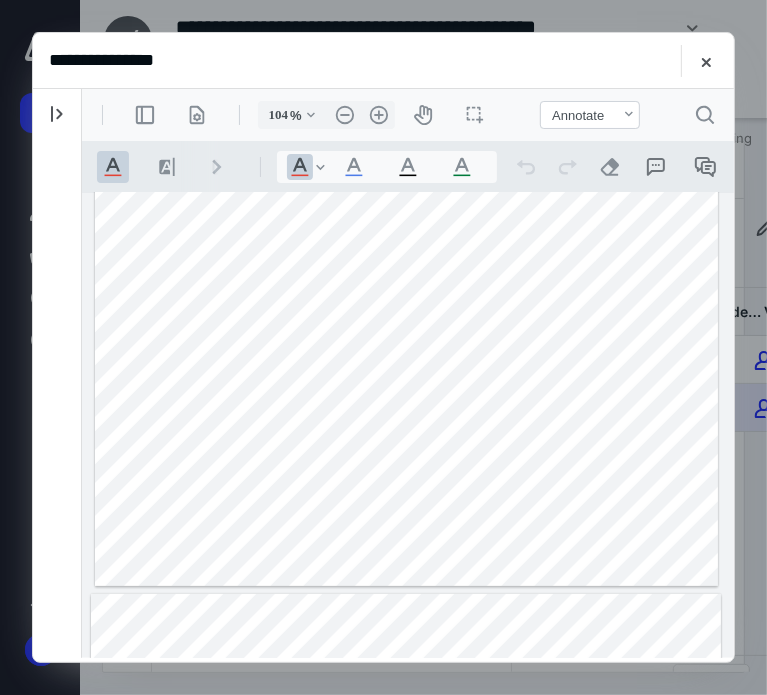 click at bounding box center [406, 177] 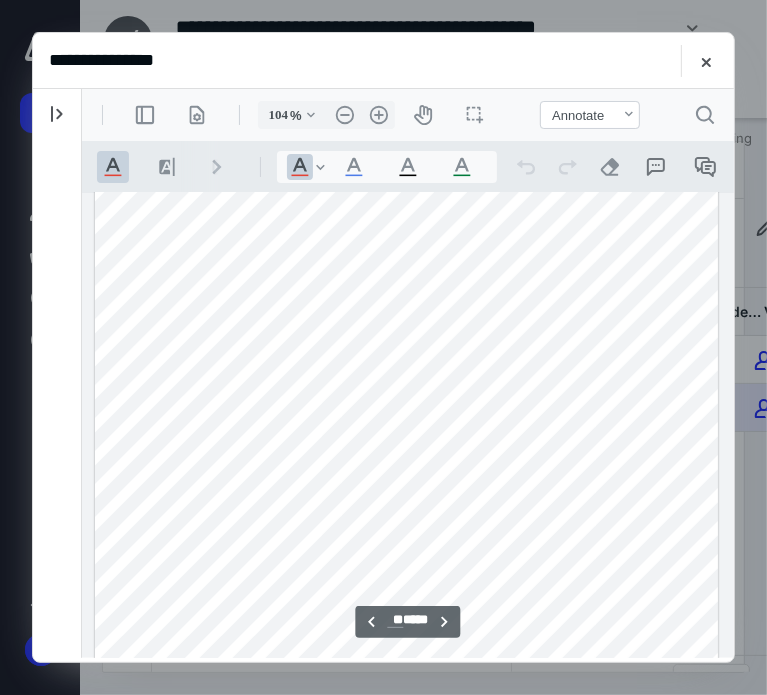 scroll, scrollTop: 7464, scrollLeft: 0, axis: vertical 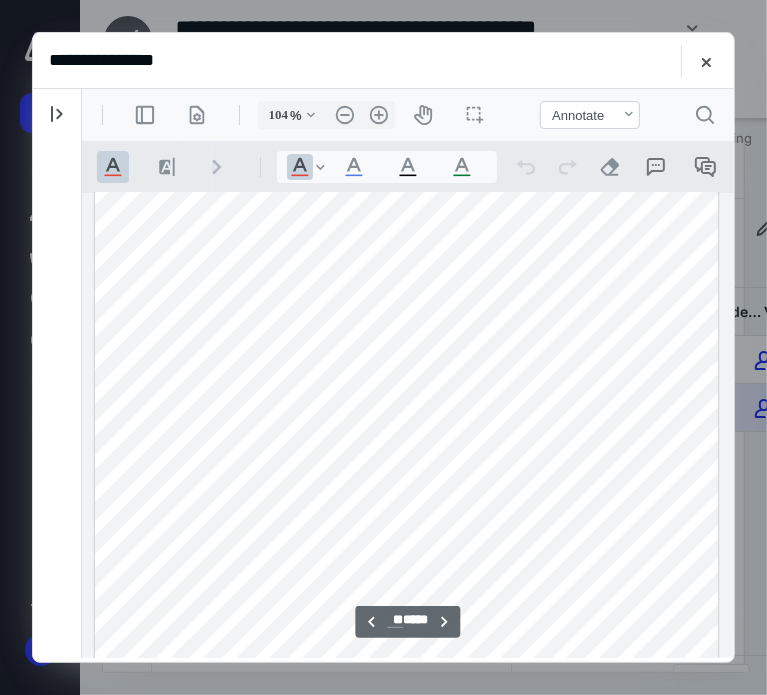 click at bounding box center [406, 545] 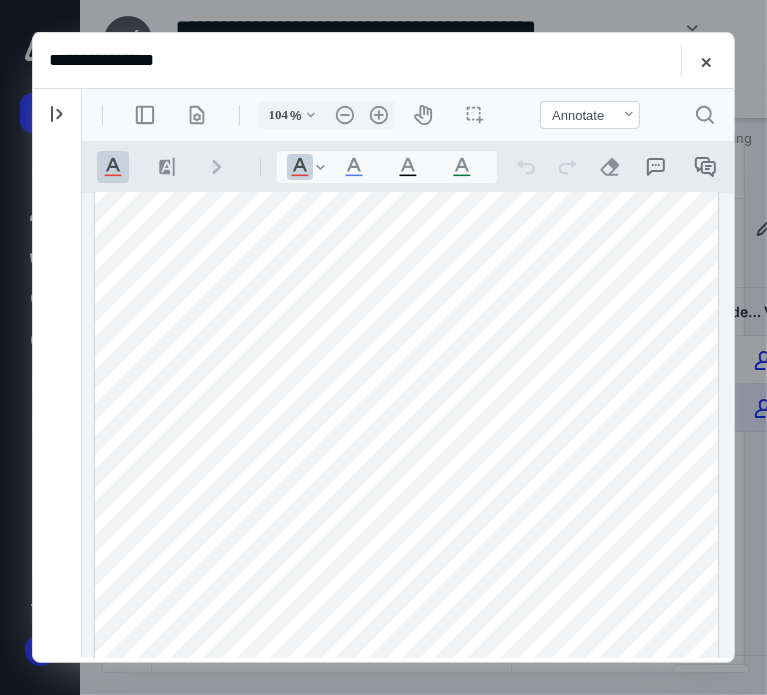 click at bounding box center (406, 545) 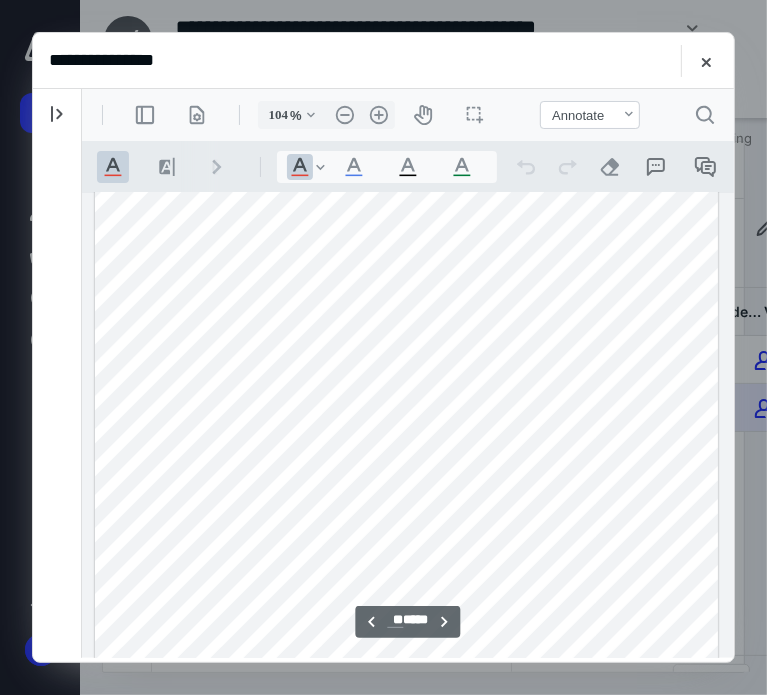scroll, scrollTop: 7456, scrollLeft: 0, axis: vertical 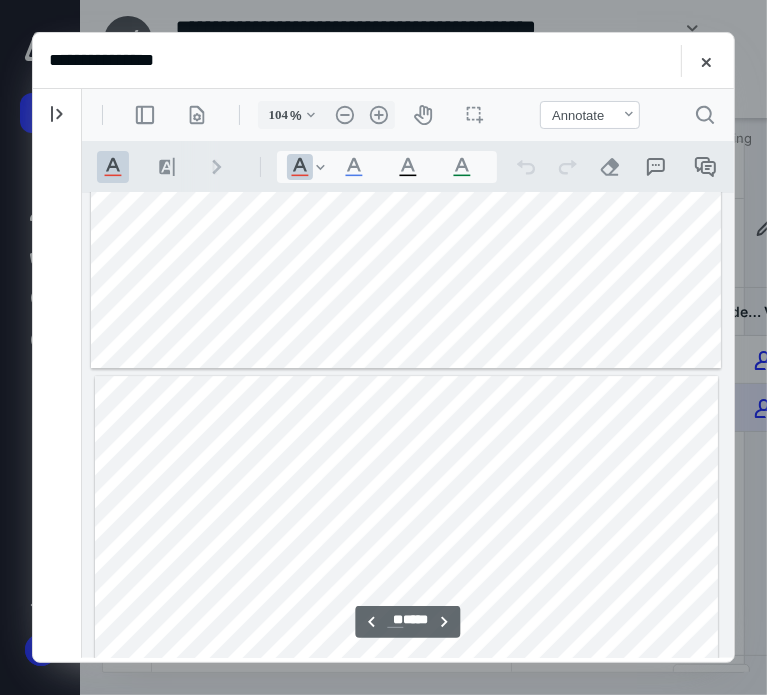 type on "*" 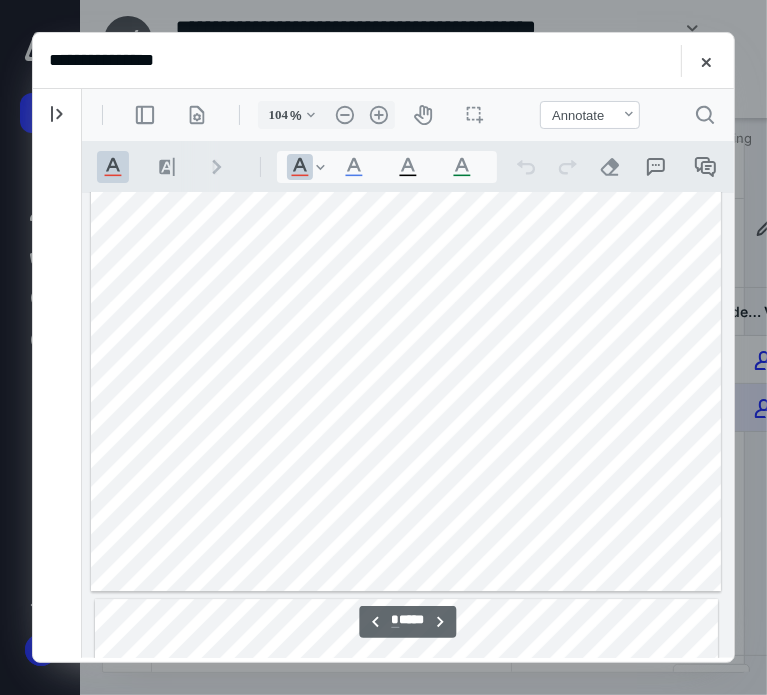 scroll, scrollTop: 7000, scrollLeft: 0, axis: vertical 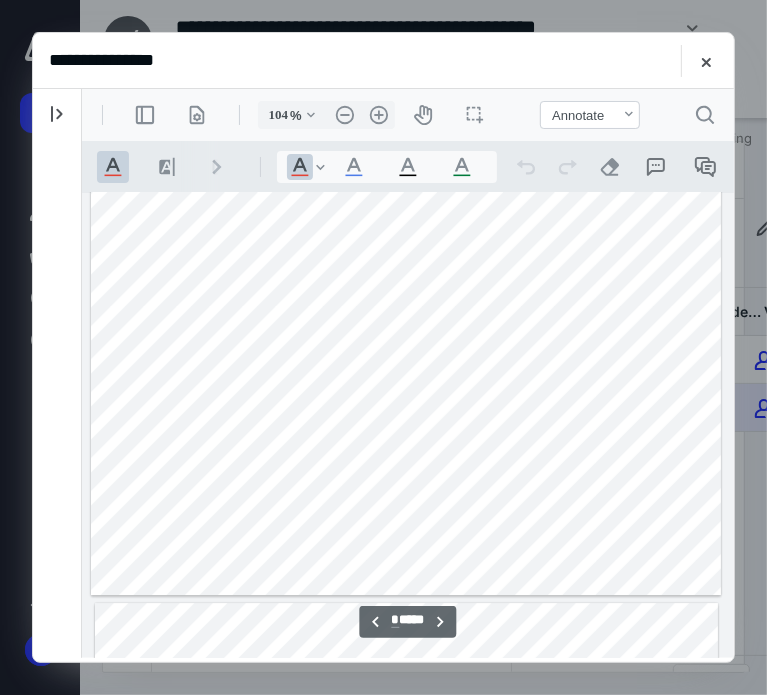 click at bounding box center [405, 186] 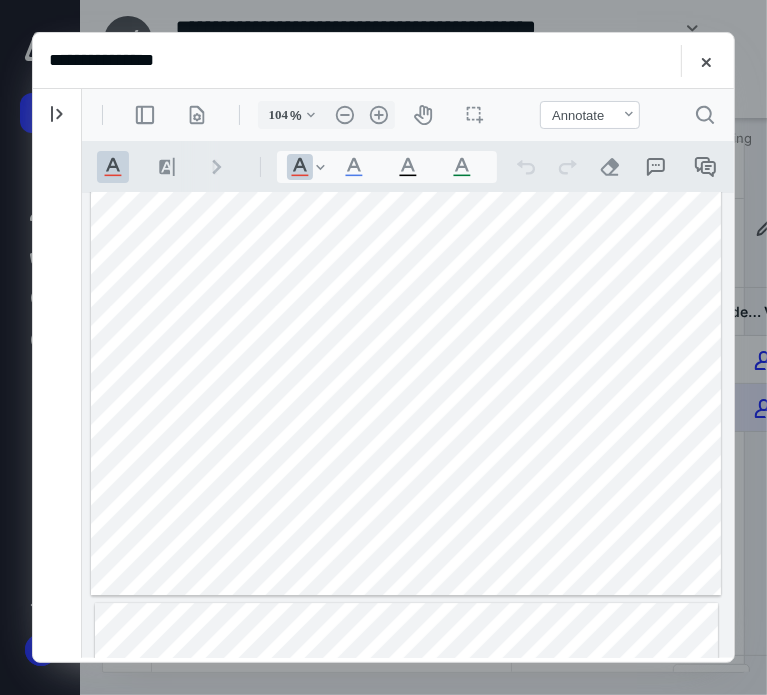 click at bounding box center (405, 186) 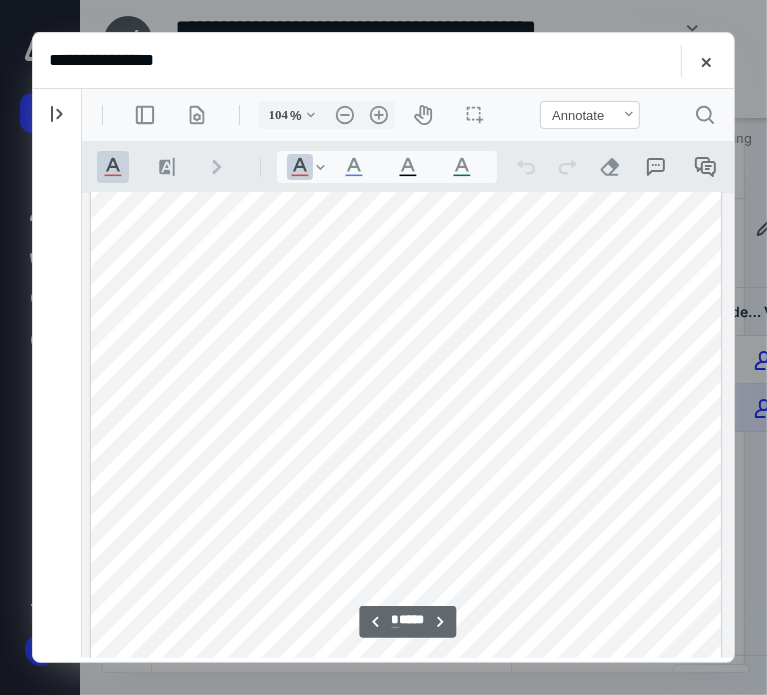 scroll, scrollTop: 6712, scrollLeft: 0, axis: vertical 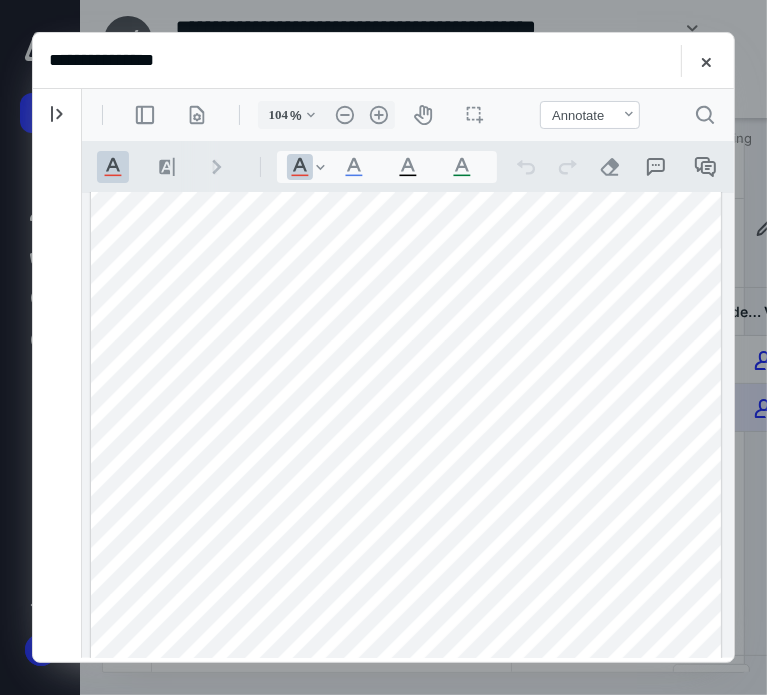 click at bounding box center (405, 474) 